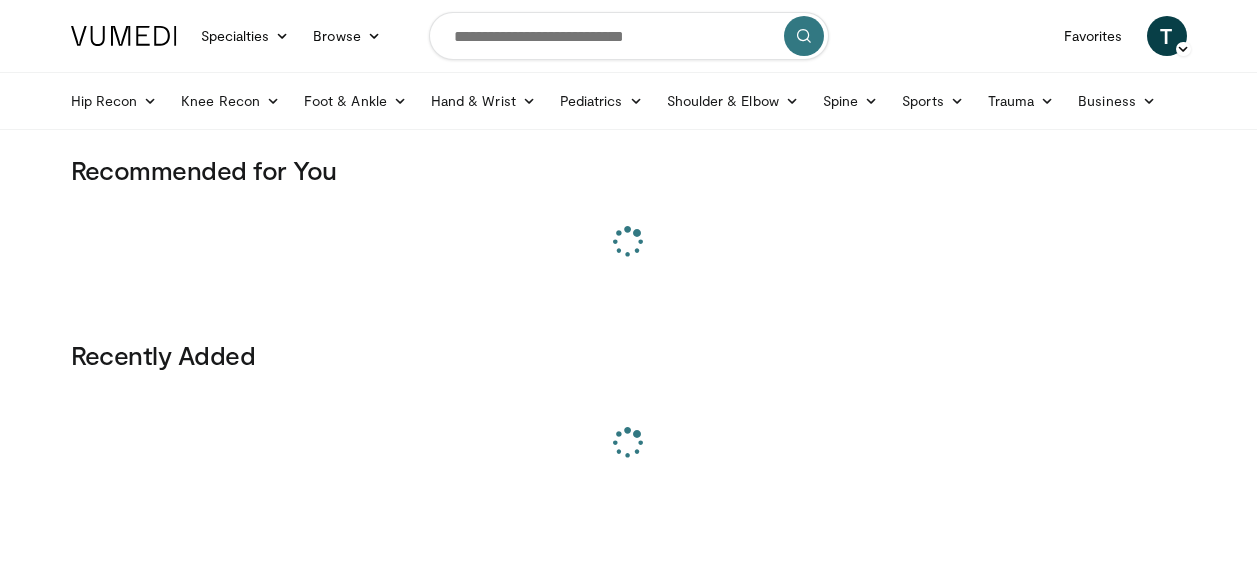 scroll, scrollTop: 0, scrollLeft: 0, axis: both 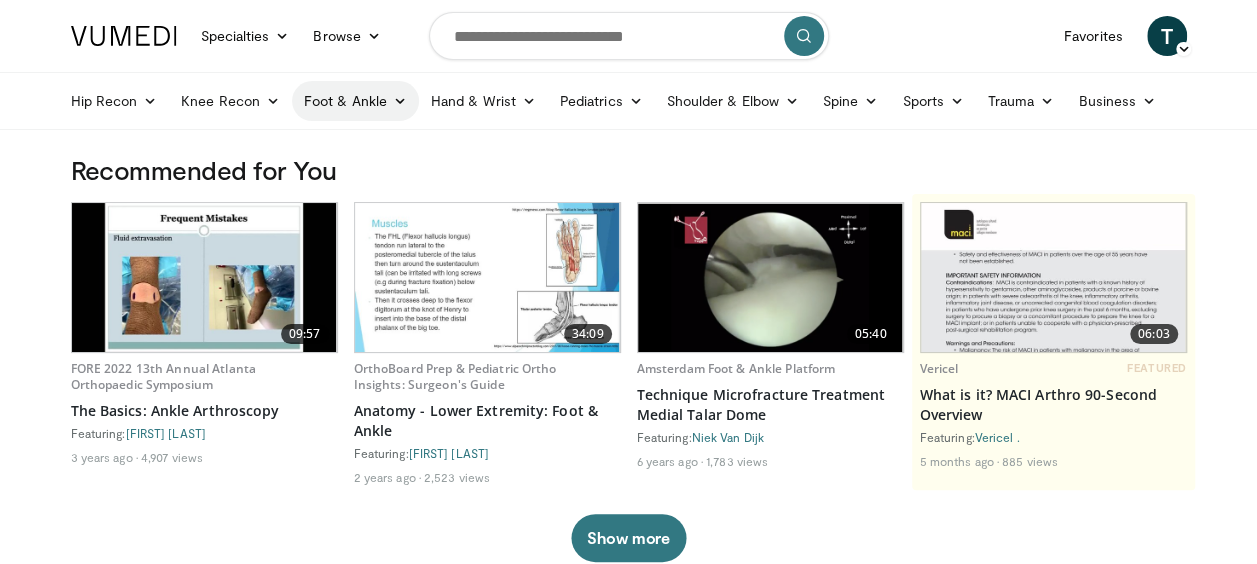 click on "Foot & Ankle" at bounding box center (355, 101) 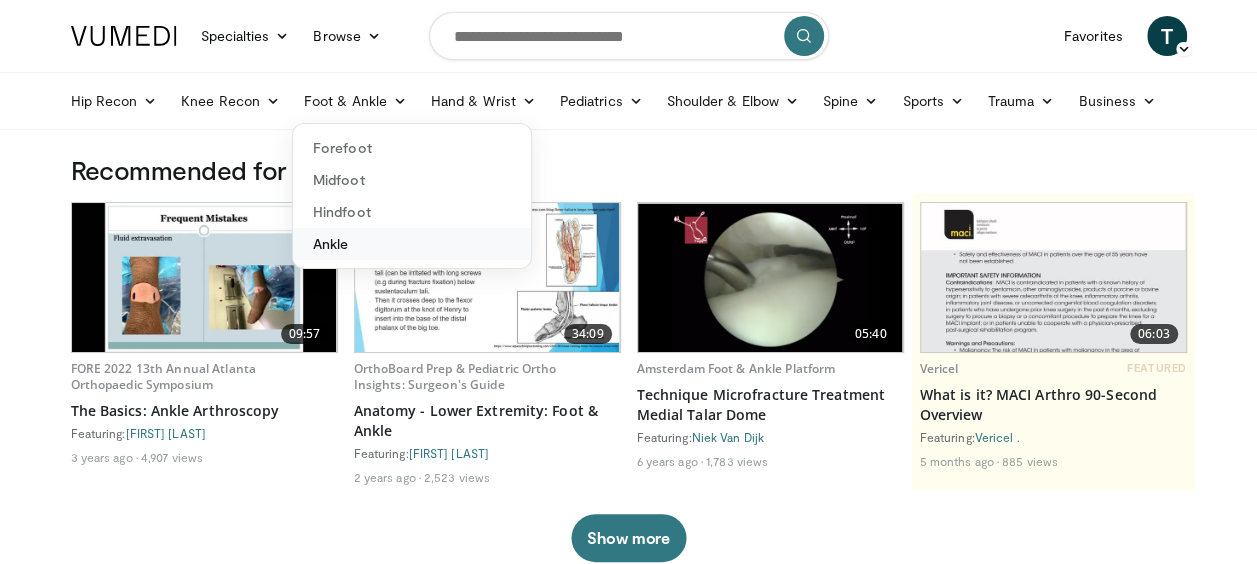 click on "Ankle" at bounding box center [412, 244] 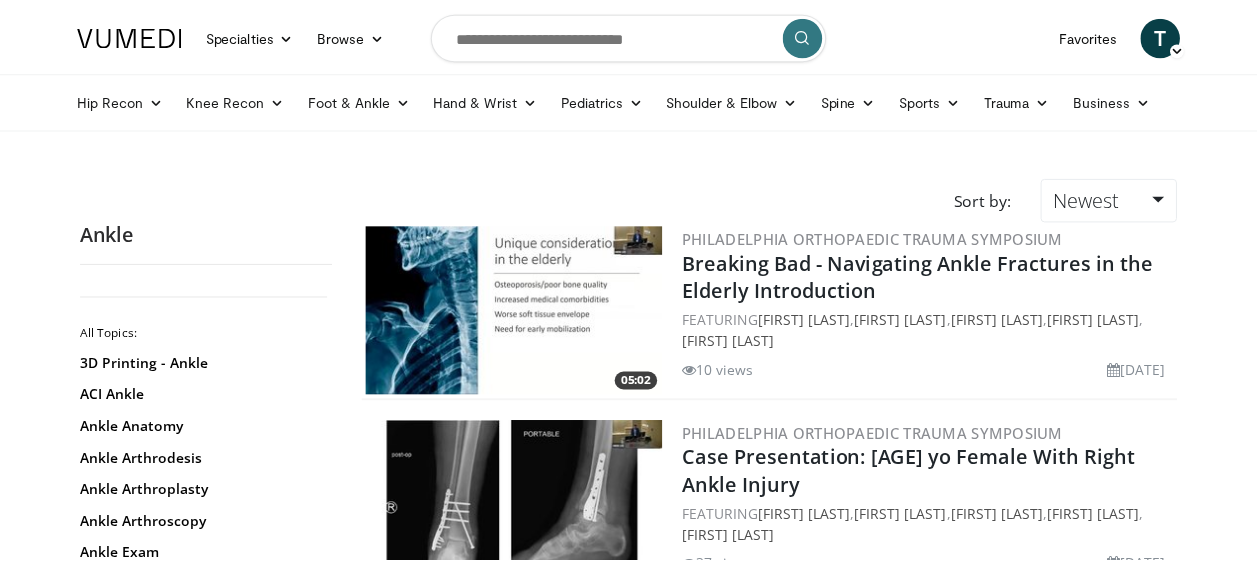scroll, scrollTop: 0, scrollLeft: 0, axis: both 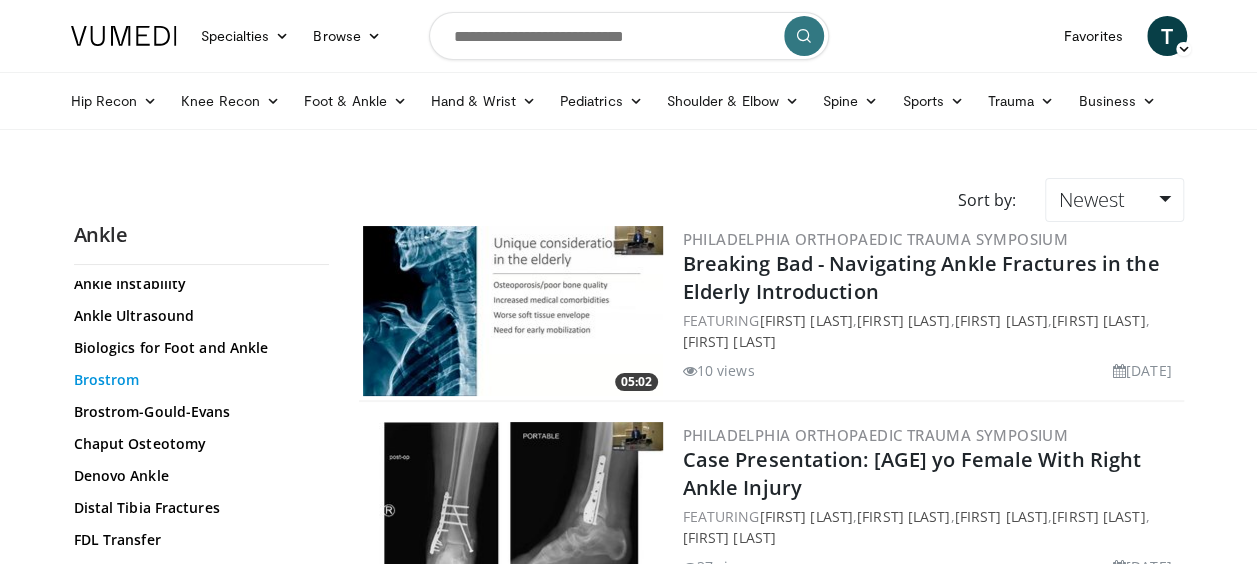 click on "Brostrom" at bounding box center [196, 380] 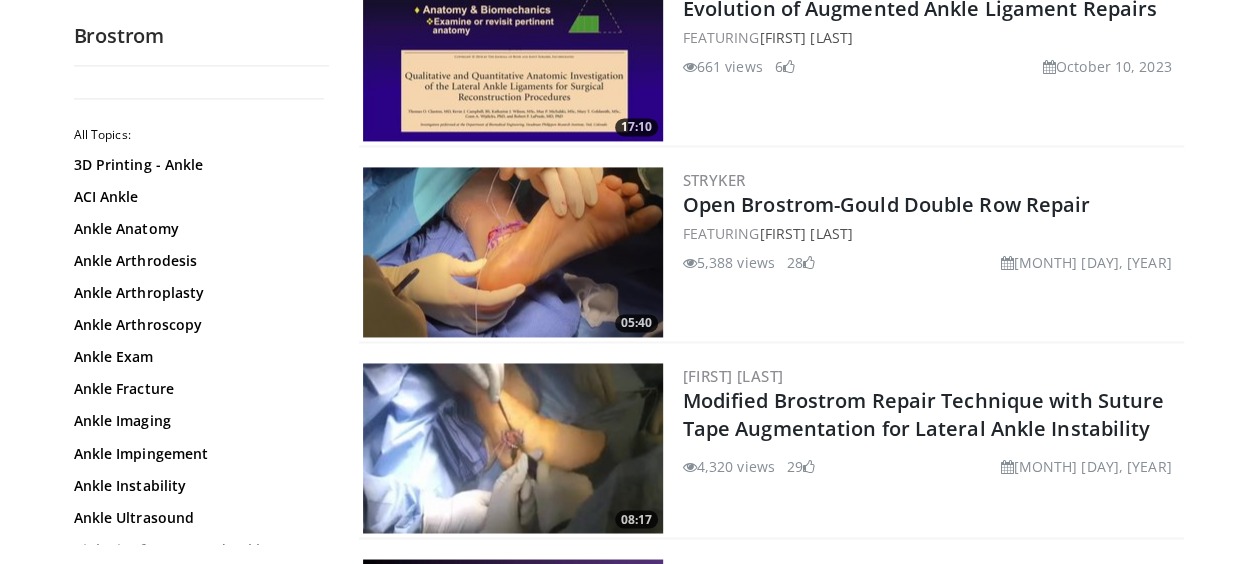 scroll, scrollTop: 1400, scrollLeft: 0, axis: vertical 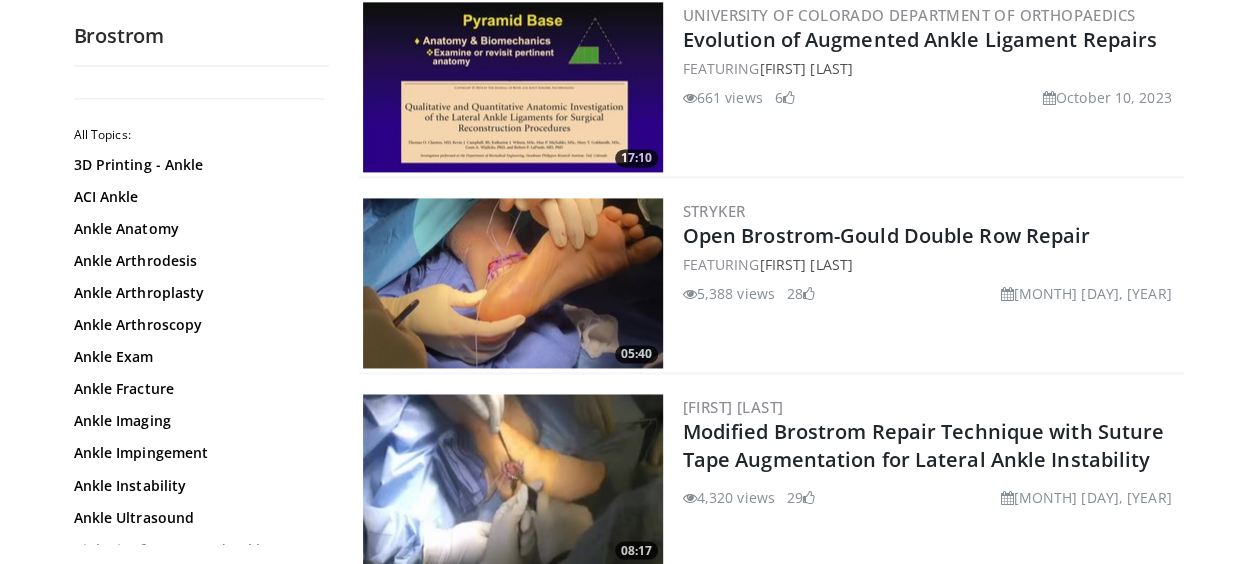 click at bounding box center (513, 283) 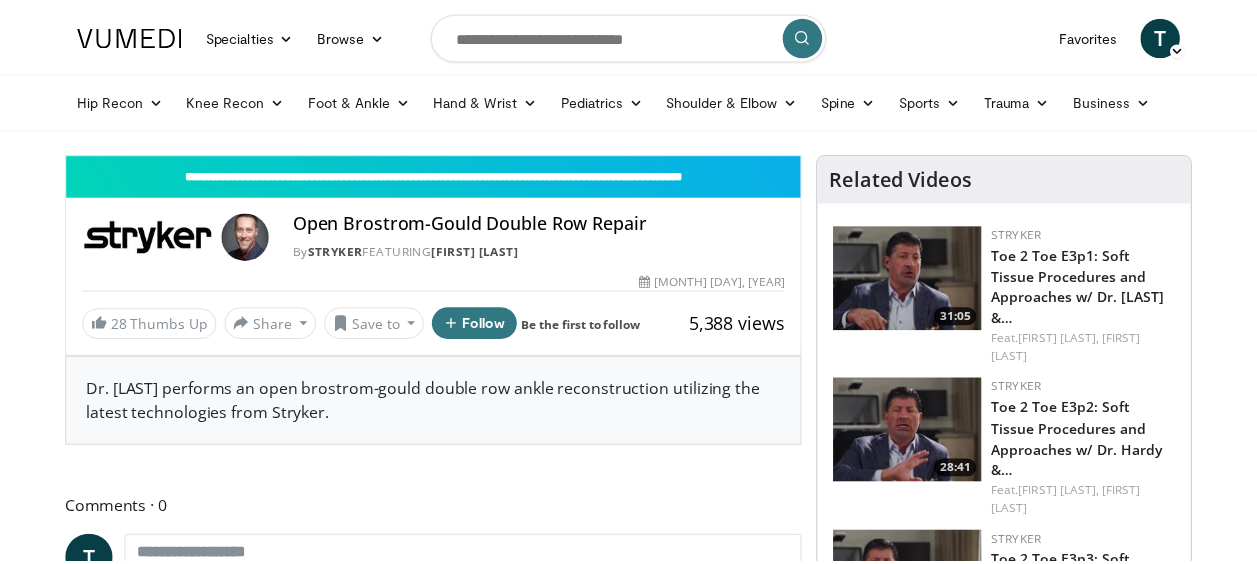 scroll, scrollTop: 0, scrollLeft: 0, axis: both 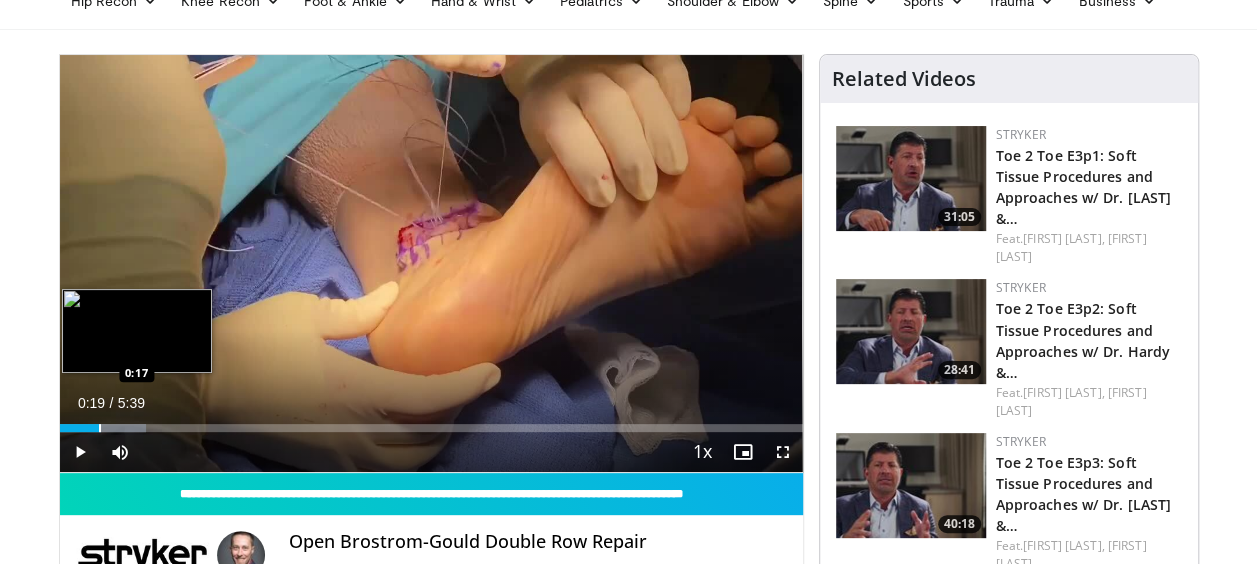 click on "Loaded :  11.68% 0:03 0:17" at bounding box center [431, 428] 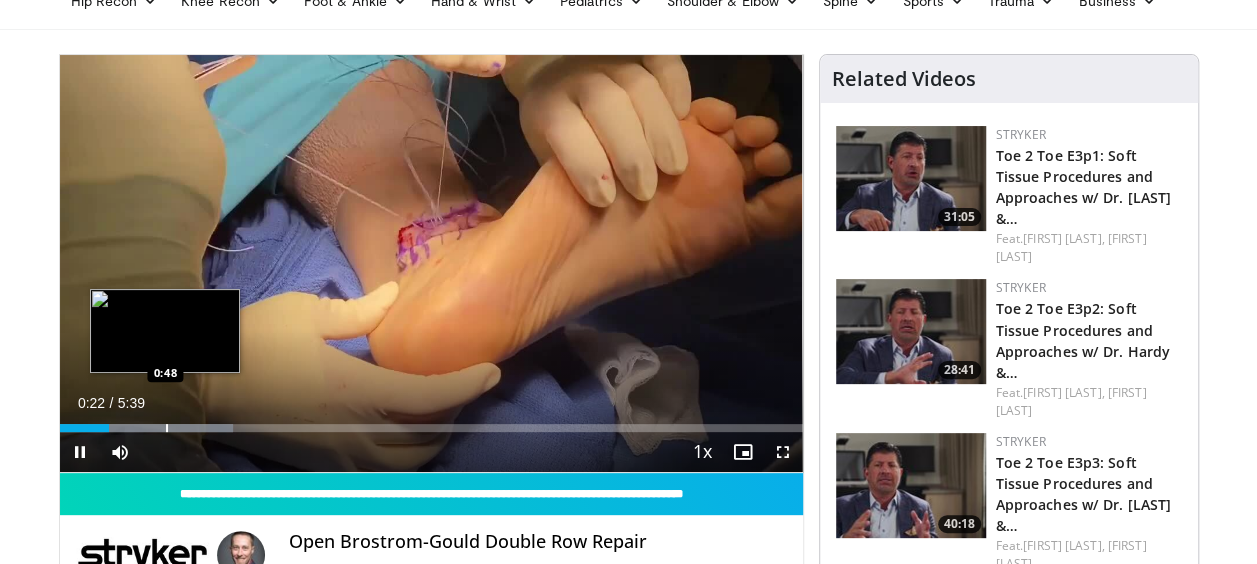 click on "Loaded :  23.37% 0:22 0:48" at bounding box center [431, 422] 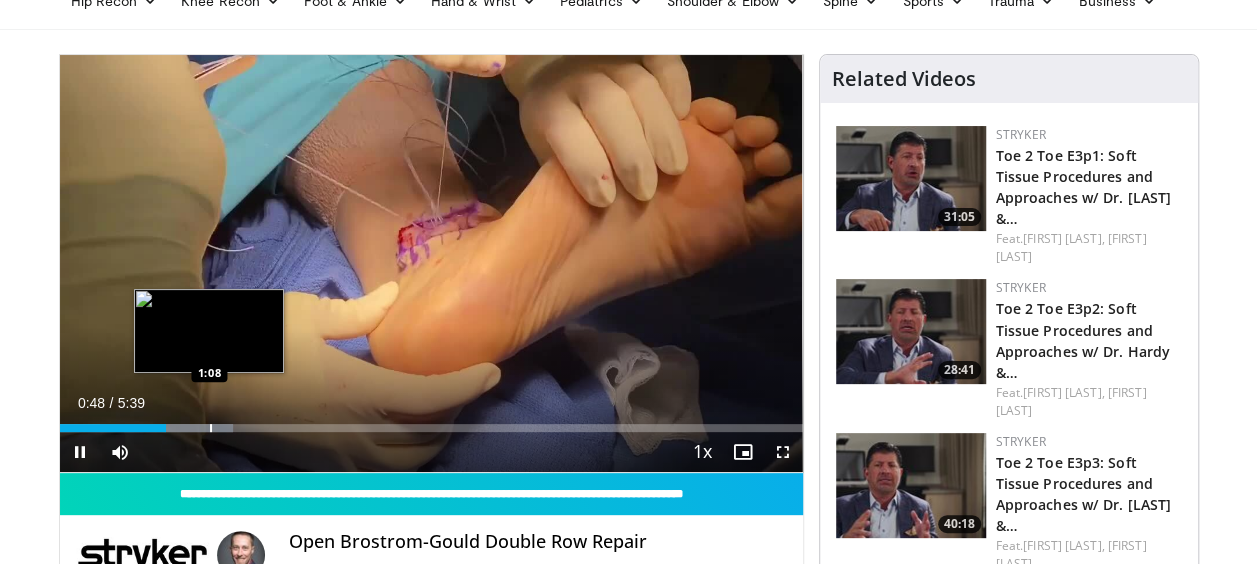 click on "Loaded :  23.37% 0:48 1:08" at bounding box center [431, 422] 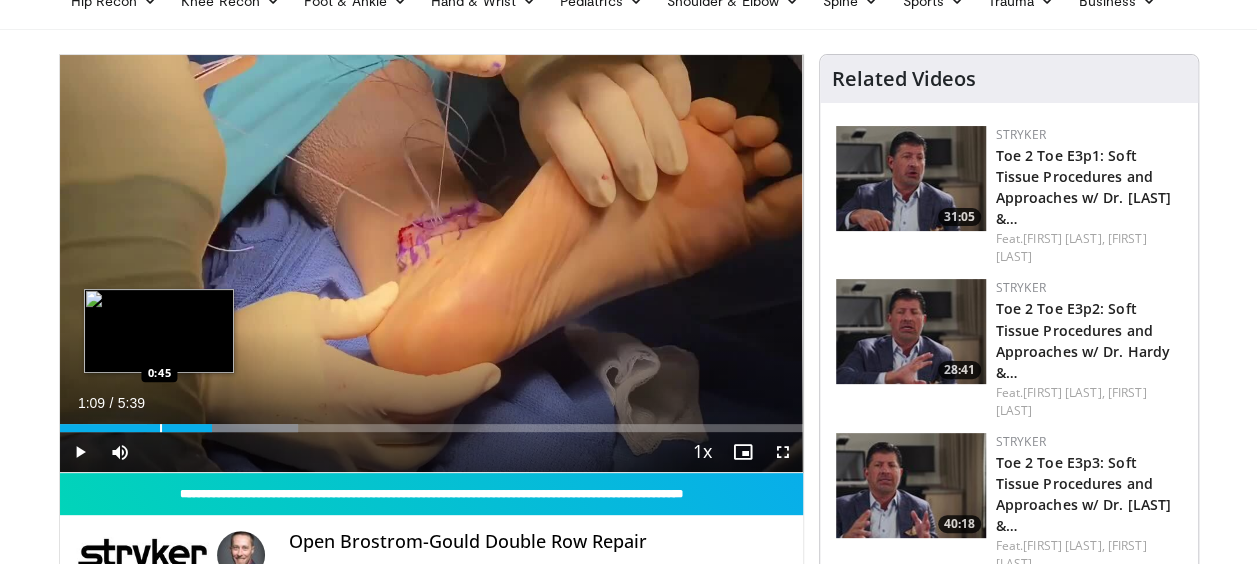 click at bounding box center [161, 428] 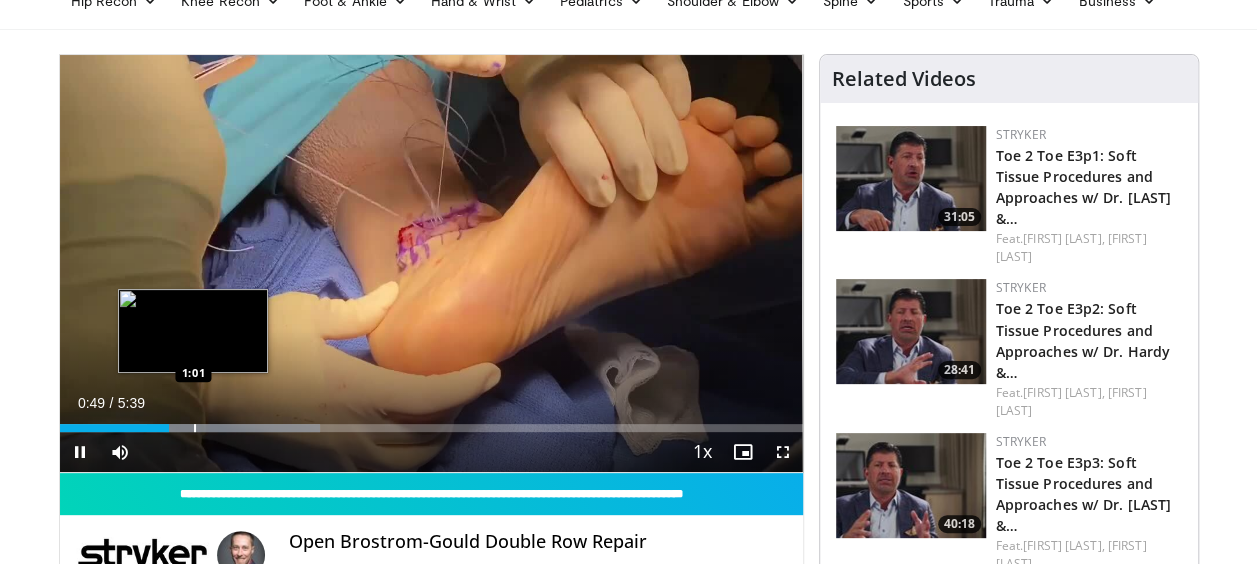 click on "Loaded :  35.07% 0:49 1:01" at bounding box center (431, 422) 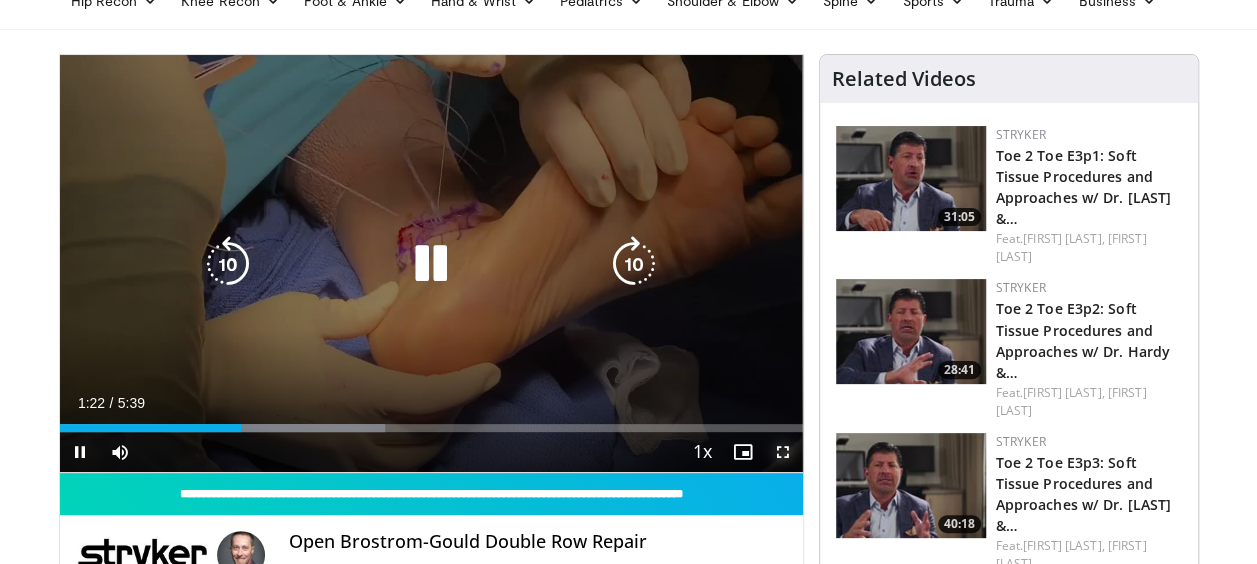 drag, startPoint x: 789, startPoint y: 452, endPoint x: 792, endPoint y: 557, distance: 105.04285 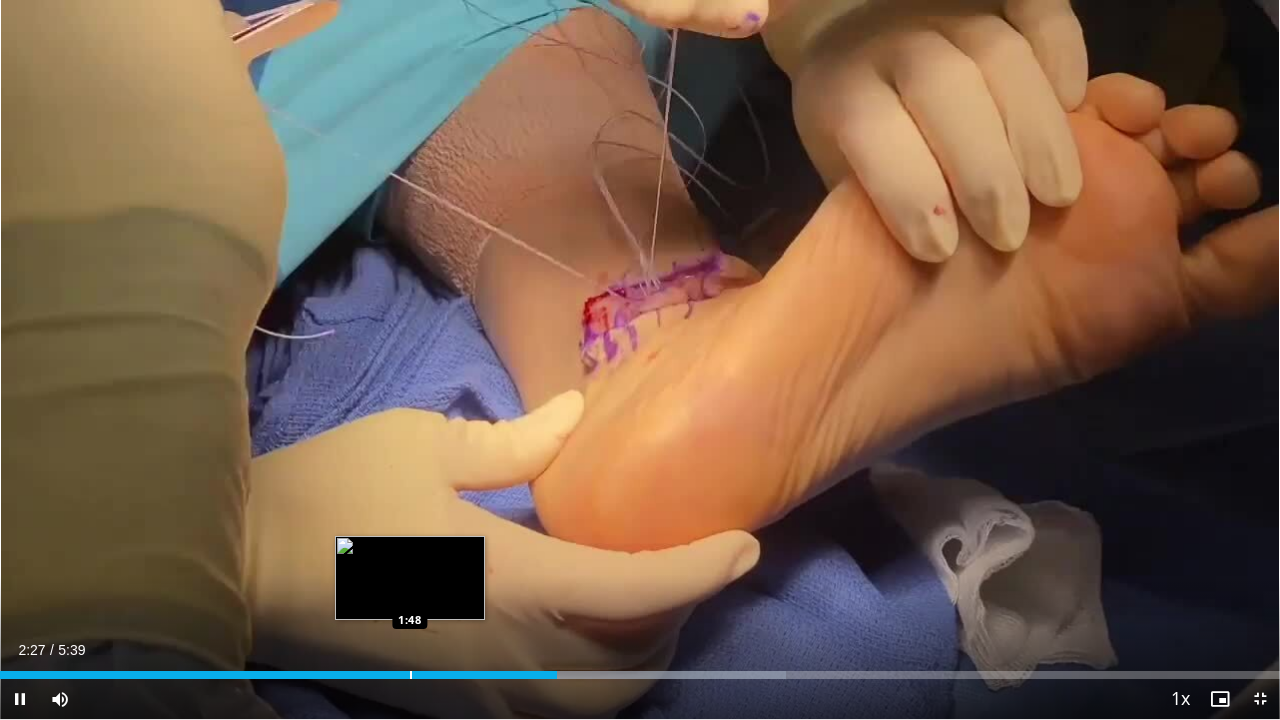 click at bounding box center [411, 675] 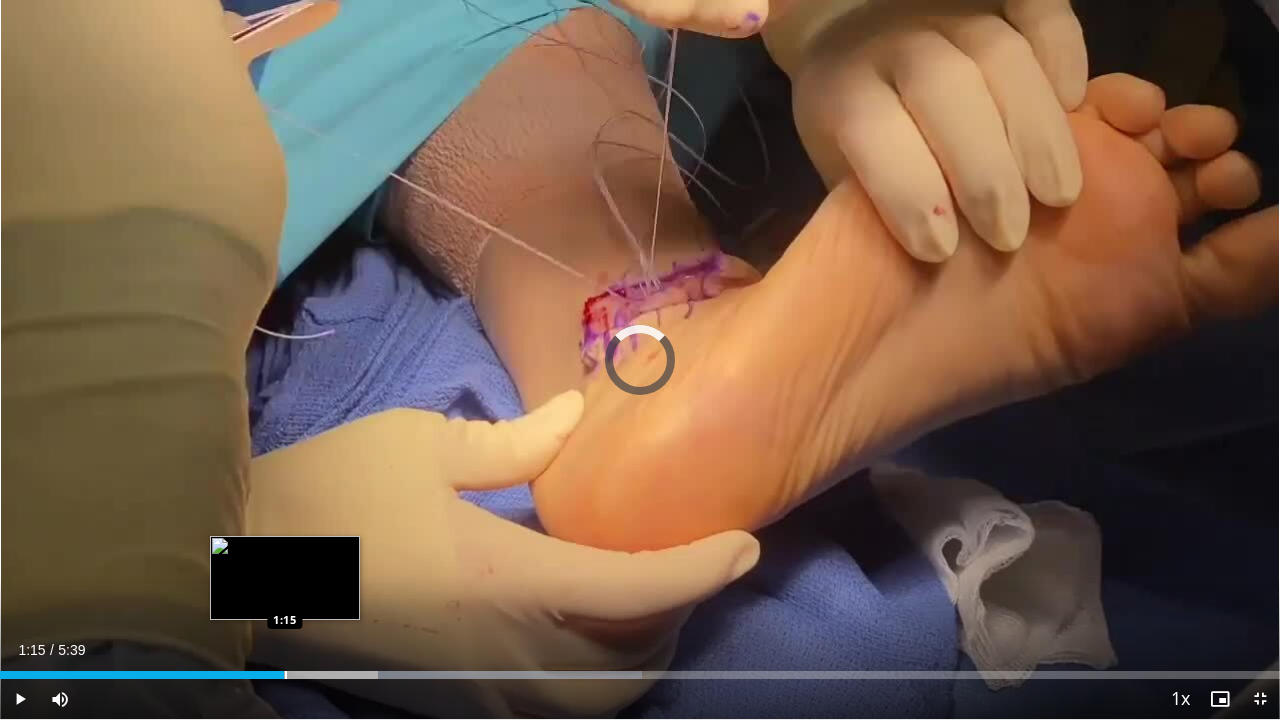click on "1:49" at bounding box center [142, 675] 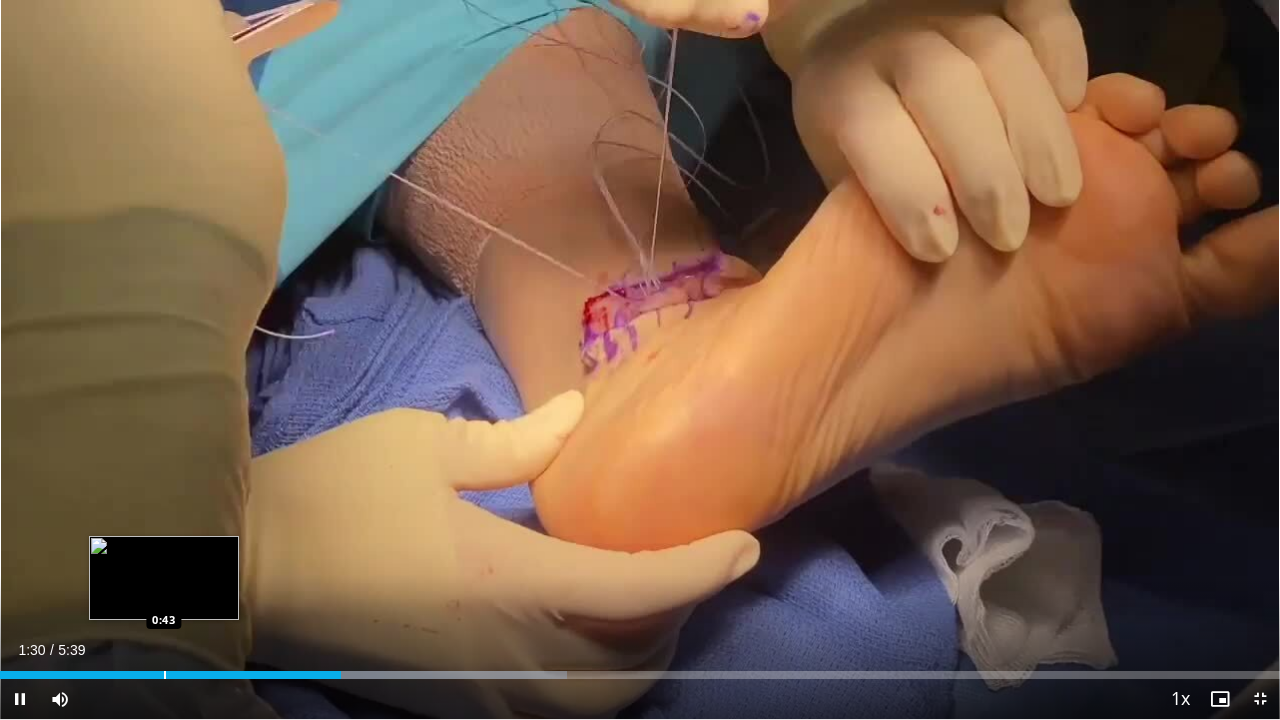 click at bounding box center (165, 675) 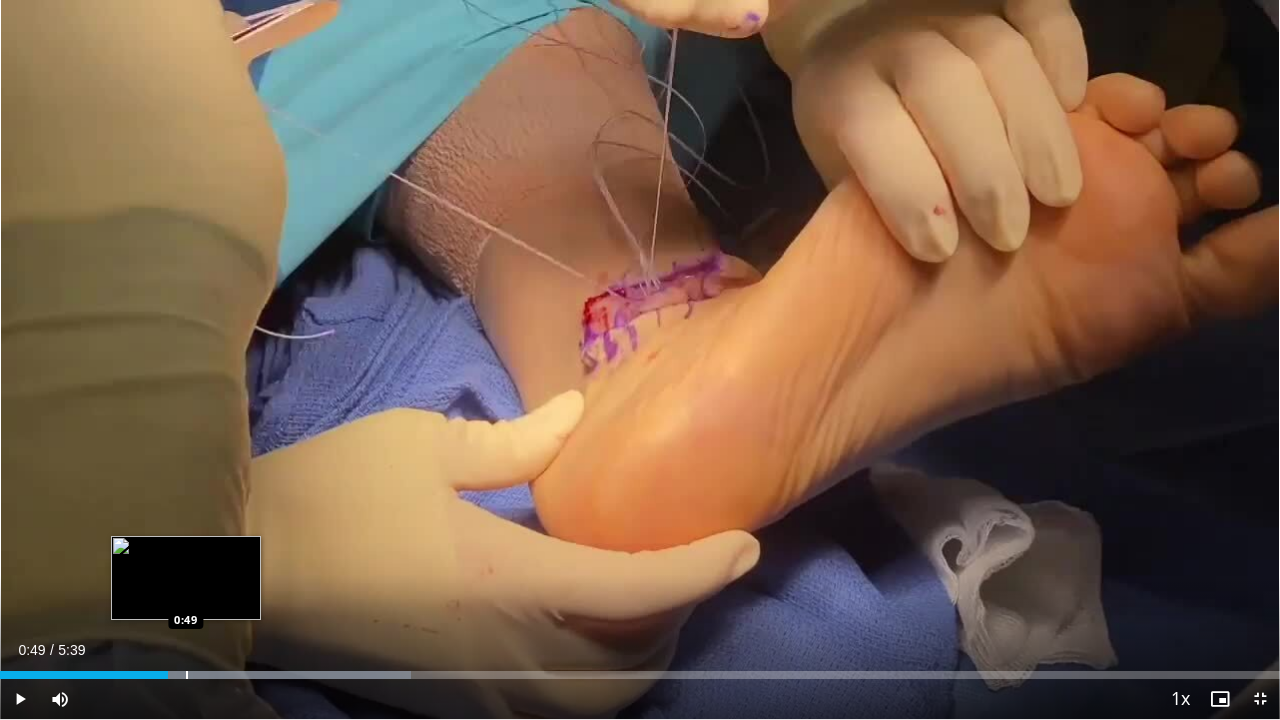 click at bounding box center [187, 675] 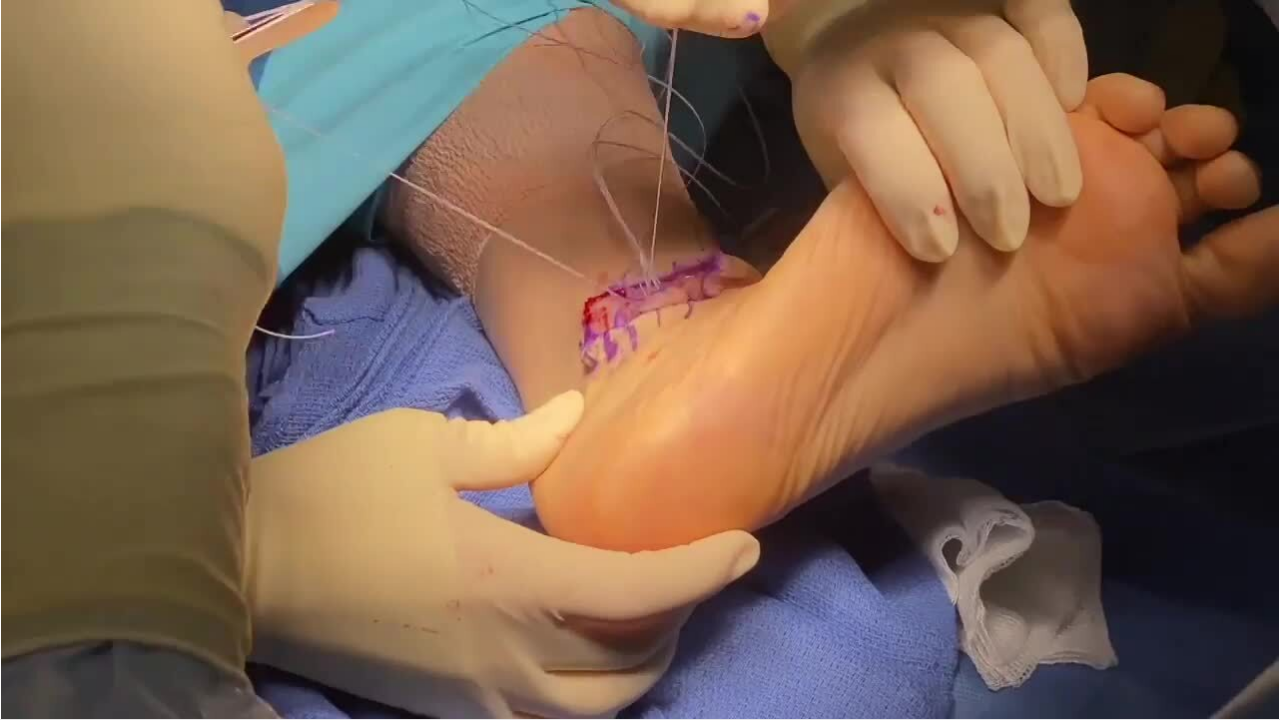 click on "**********" at bounding box center (640, 360) 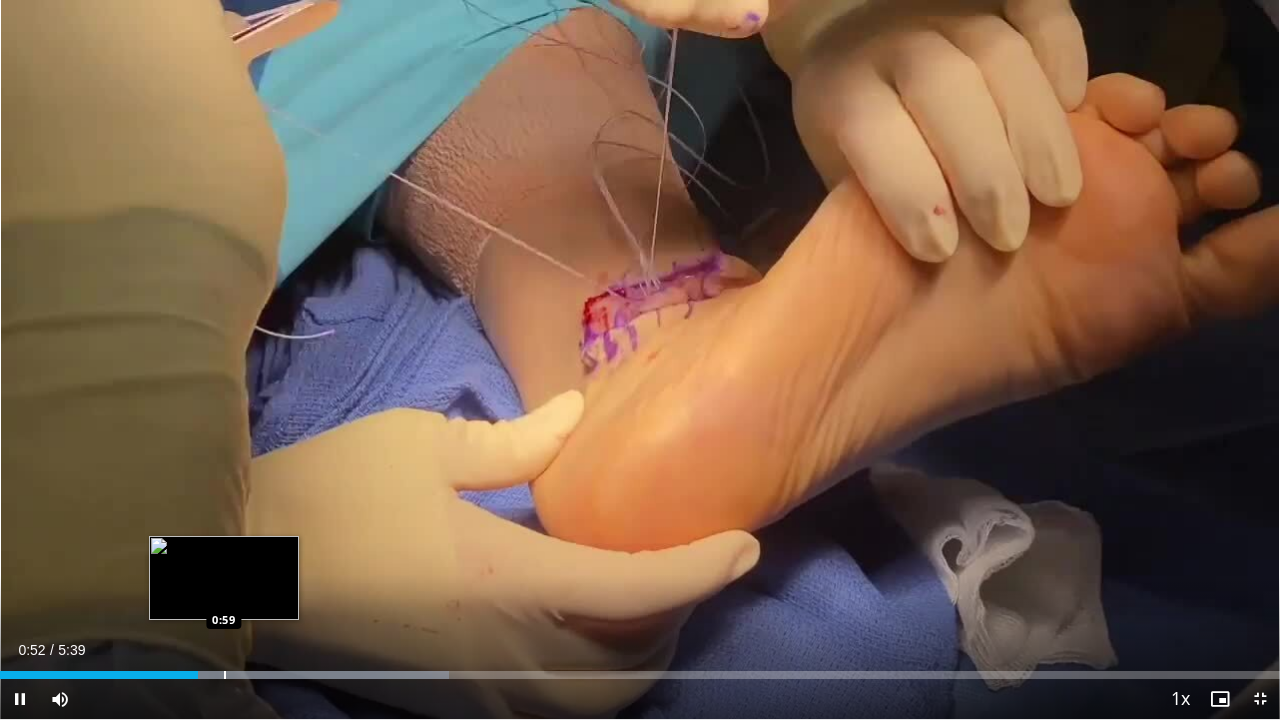 click at bounding box center (225, 675) 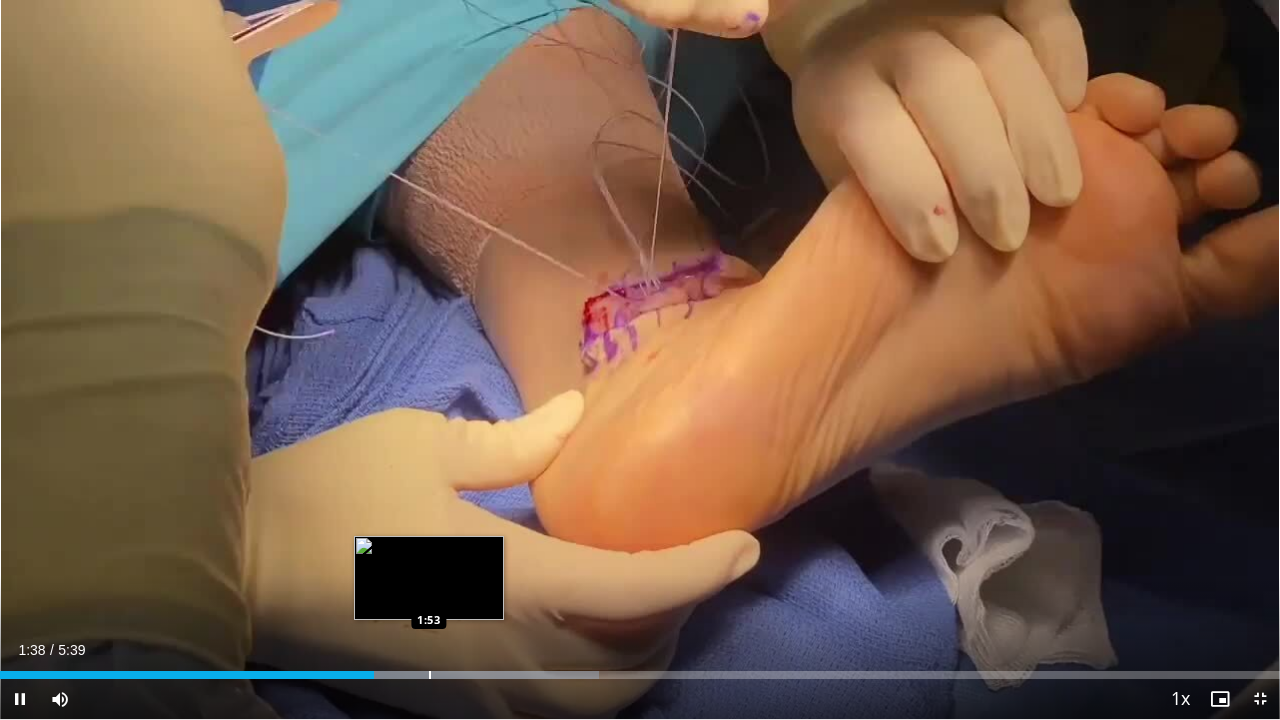 click on "Loaded :  46.76% 1:39 1:53" at bounding box center (640, 669) 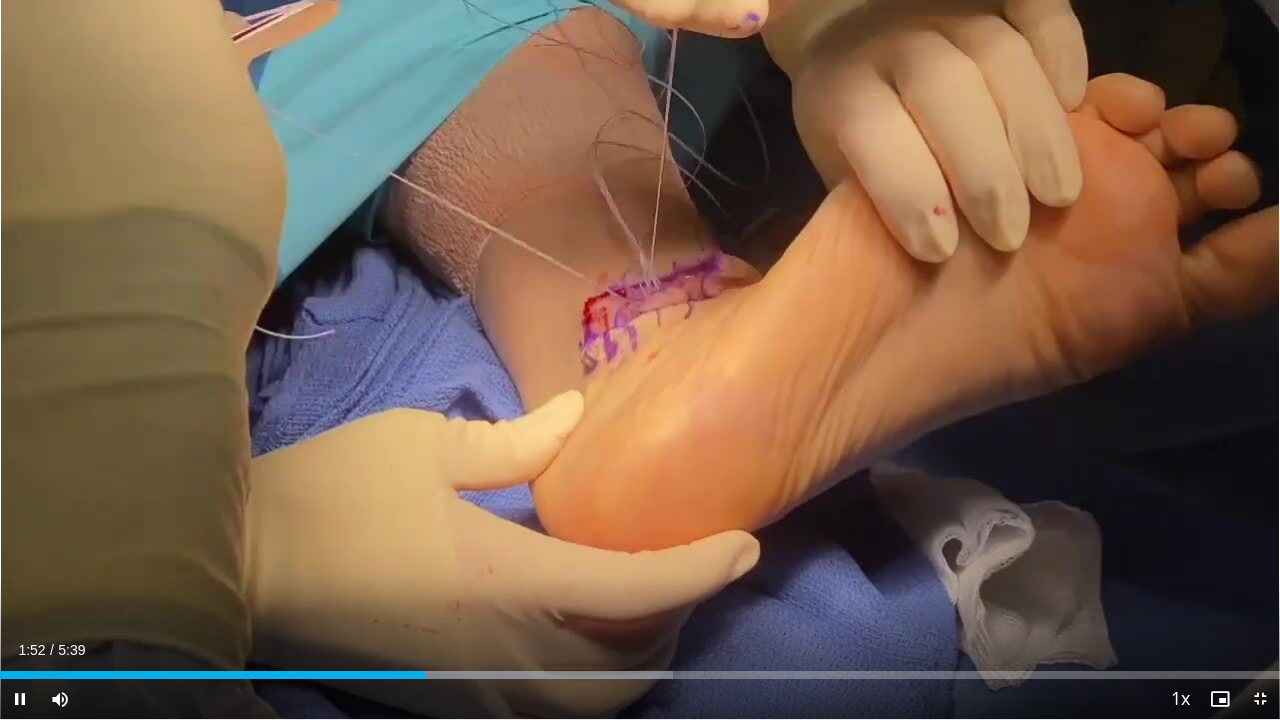 click on "Current Time  1:52 / Duration  5:39 Pause Skip Backward Skip Forward Mute Loaded :  52.61% 1:52 2:00 Stream Type  LIVE Seek to live, currently behind live LIVE   1x Playback Rate 0.5x 0.75x 1x , selected 1.25x 1.5x 1.75x 2x Chapters Chapters Descriptions descriptions off , selected Captions captions settings , opens captions settings dialog captions off , selected Audio Track en (Main) , selected Exit Fullscreen Enable picture-in-picture mode" at bounding box center [640, 699] 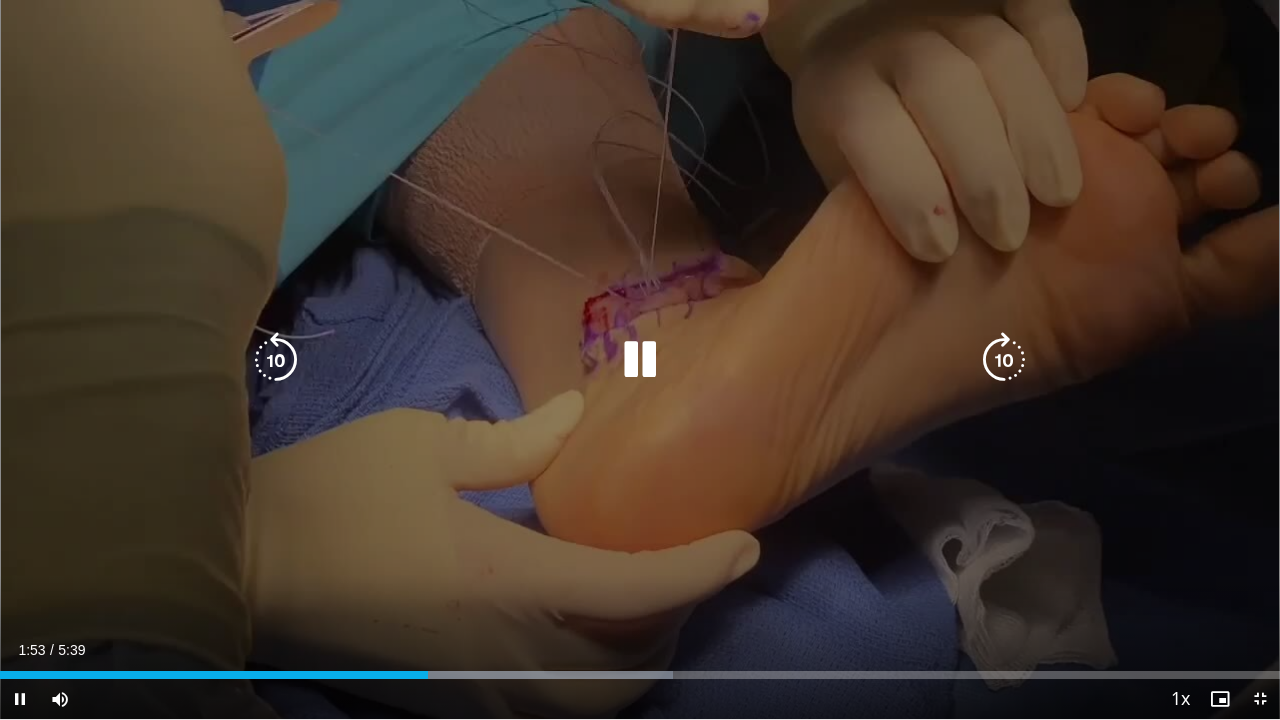 click on "Current Time  1:53 / Duration  5:39 Pause Skip Backward Skip Forward Mute Loaded :  52.61% 1:53 2:00 Stream Type  LIVE Seek to live, currently behind live LIVE   1x Playback Rate 0.5x 0.75x 1x , selected 1.25x 1.5x 1.75x 2x Chapters Chapters Descriptions descriptions off , selected Captions captions settings , opens captions settings dialog captions off , selected Audio Track en (Main) , selected Exit Fullscreen Enable picture-in-picture mode" at bounding box center (640, 699) 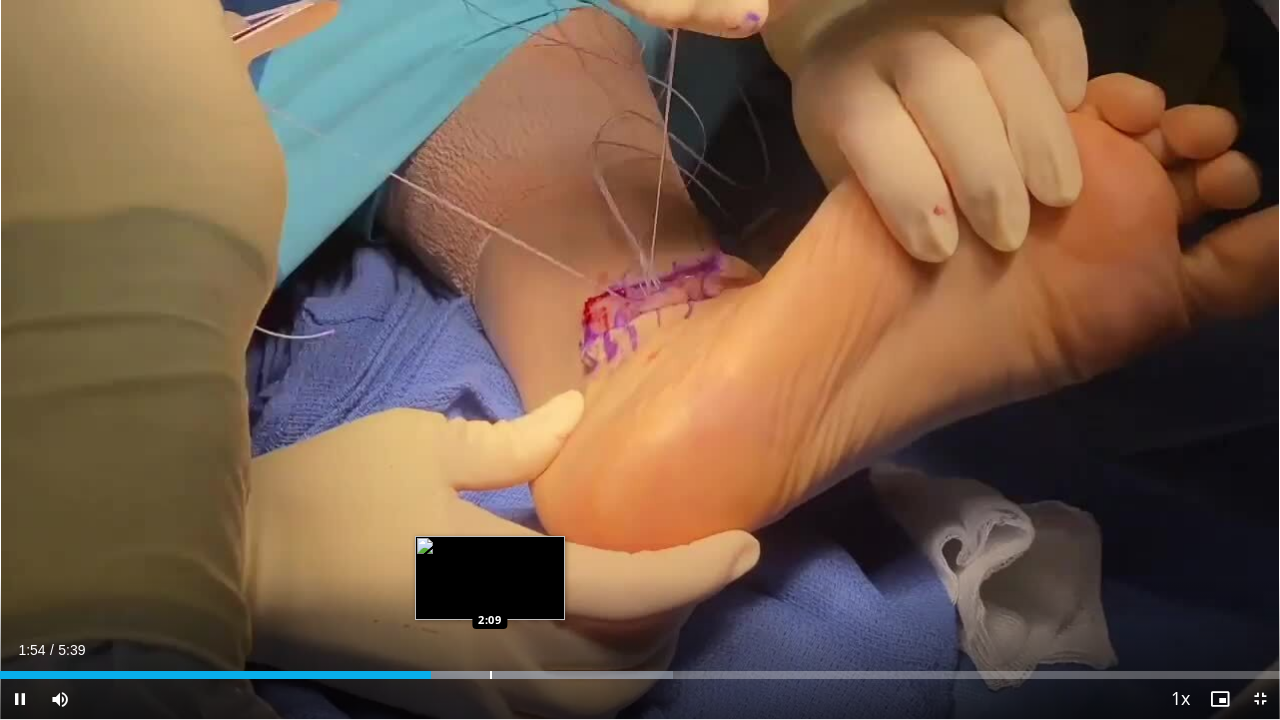 click at bounding box center (491, 675) 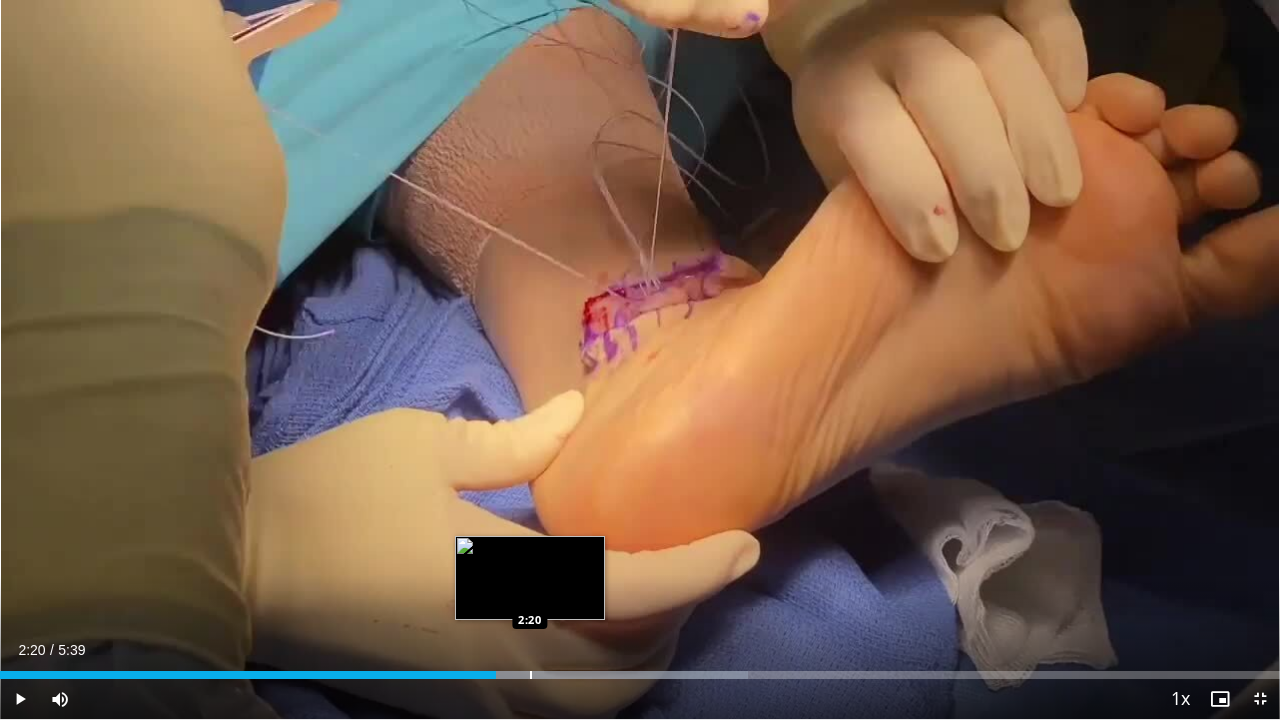 click at bounding box center (531, 675) 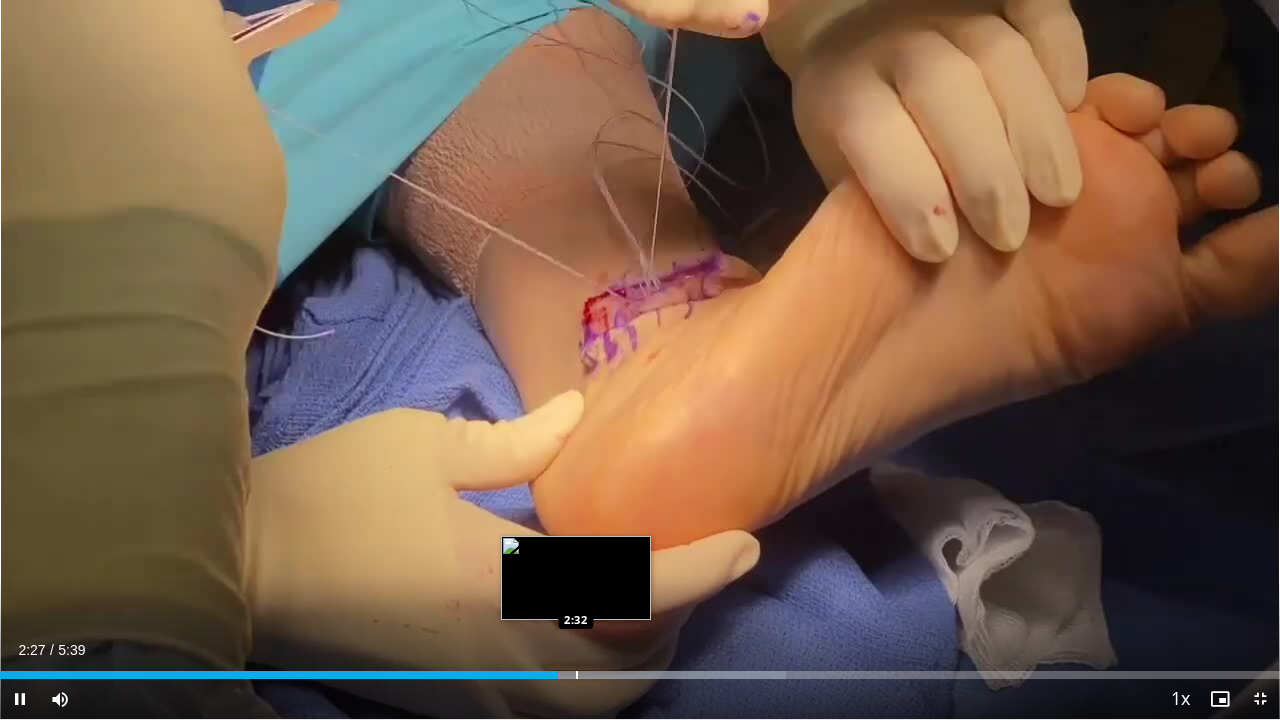 click at bounding box center (577, 675) 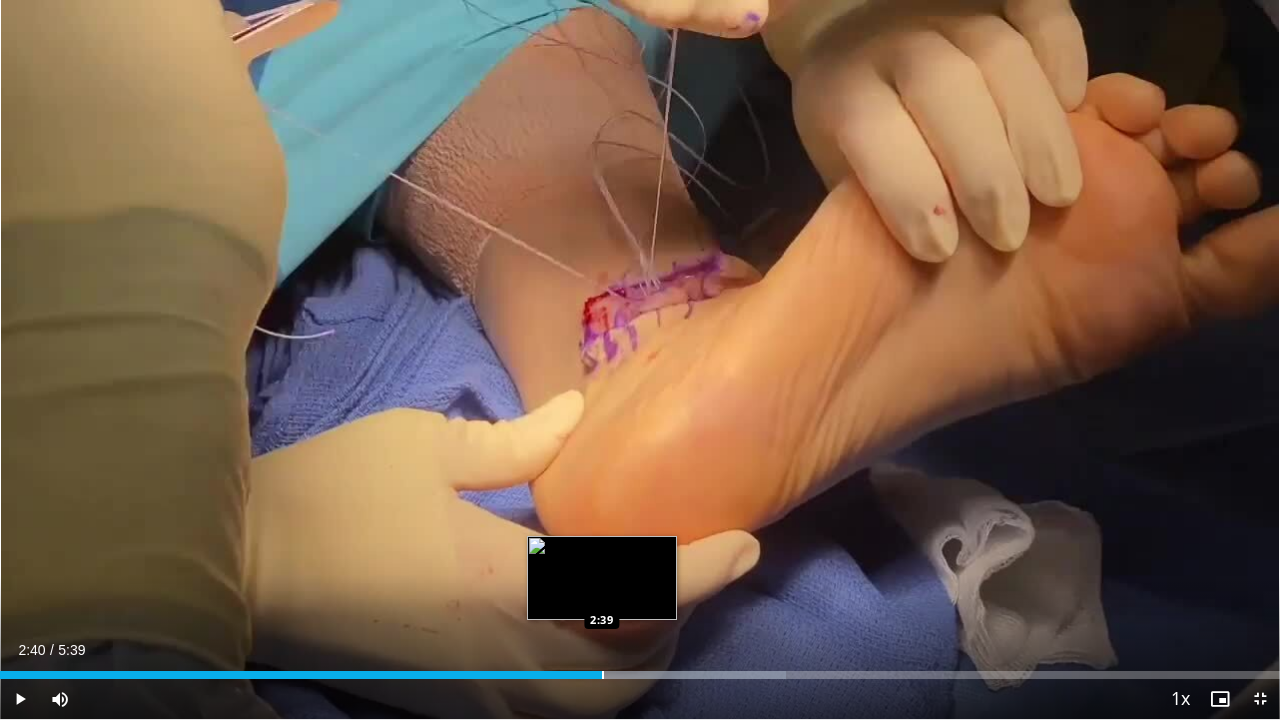 click at bounding box center (626, 675) 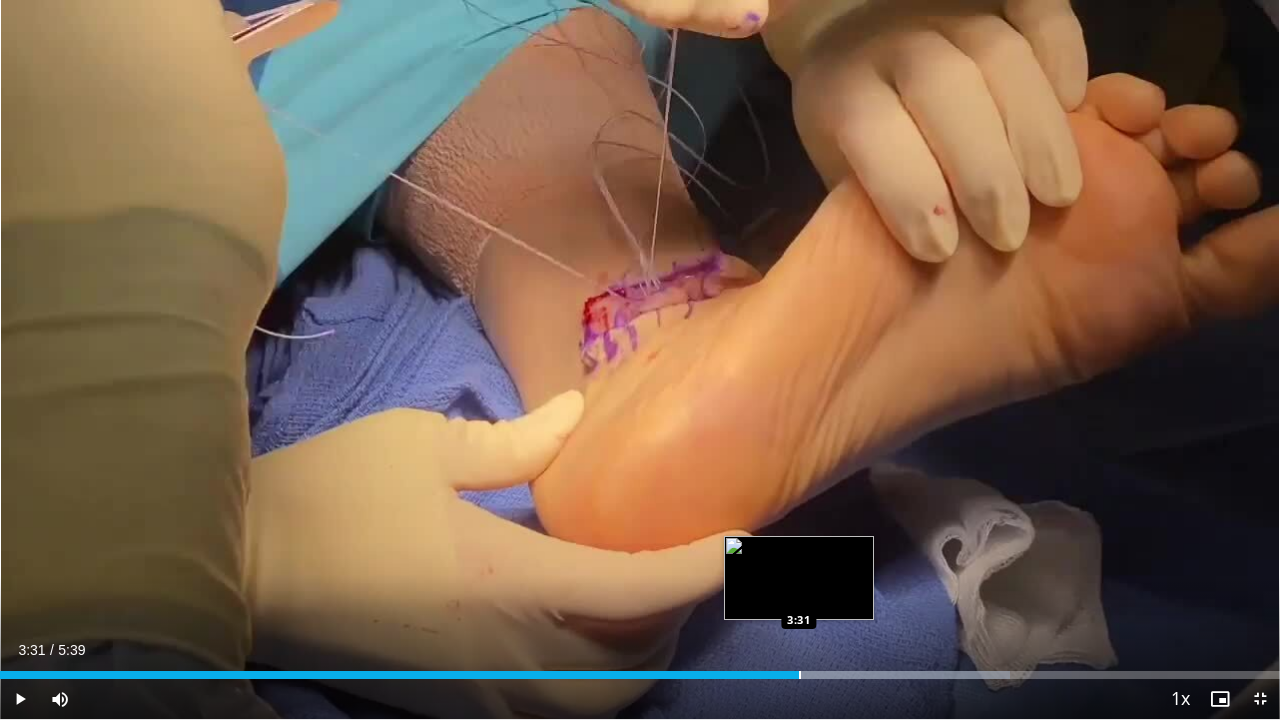 click at bounding box center [800, 675] 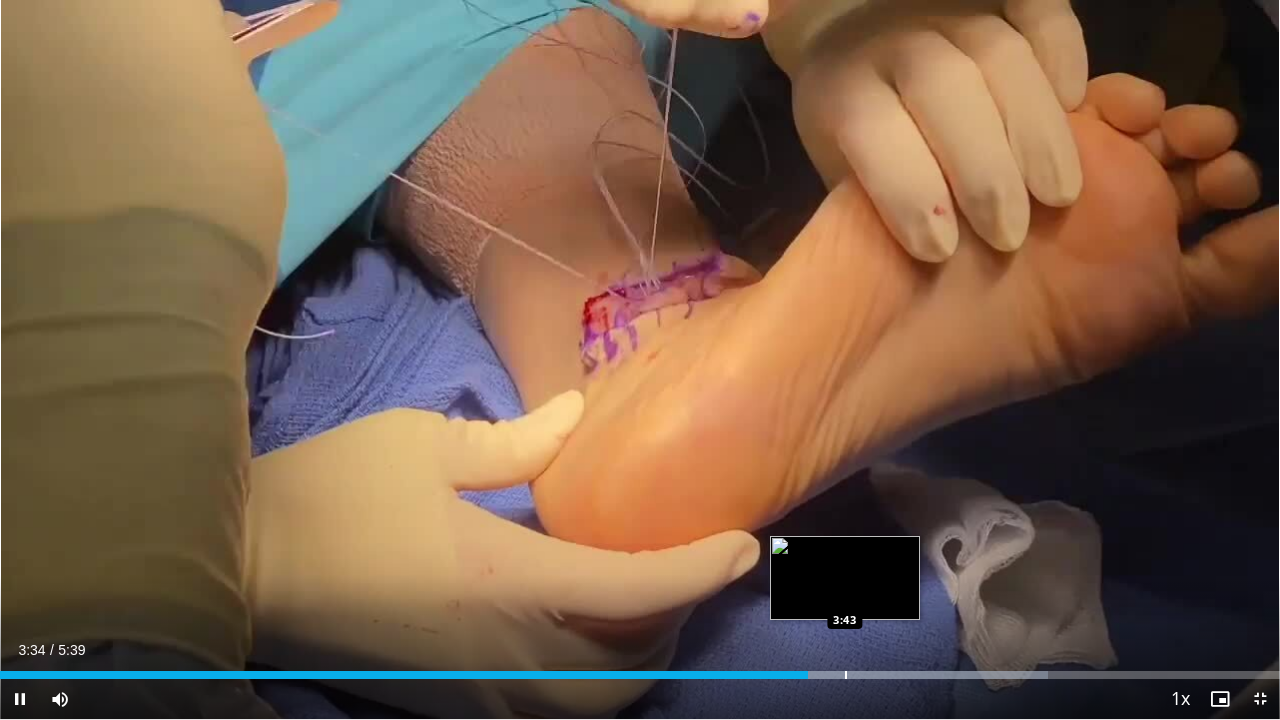 click on "Loaded :  81.85% 3:34 3:43" at bounding box center [640, 669] 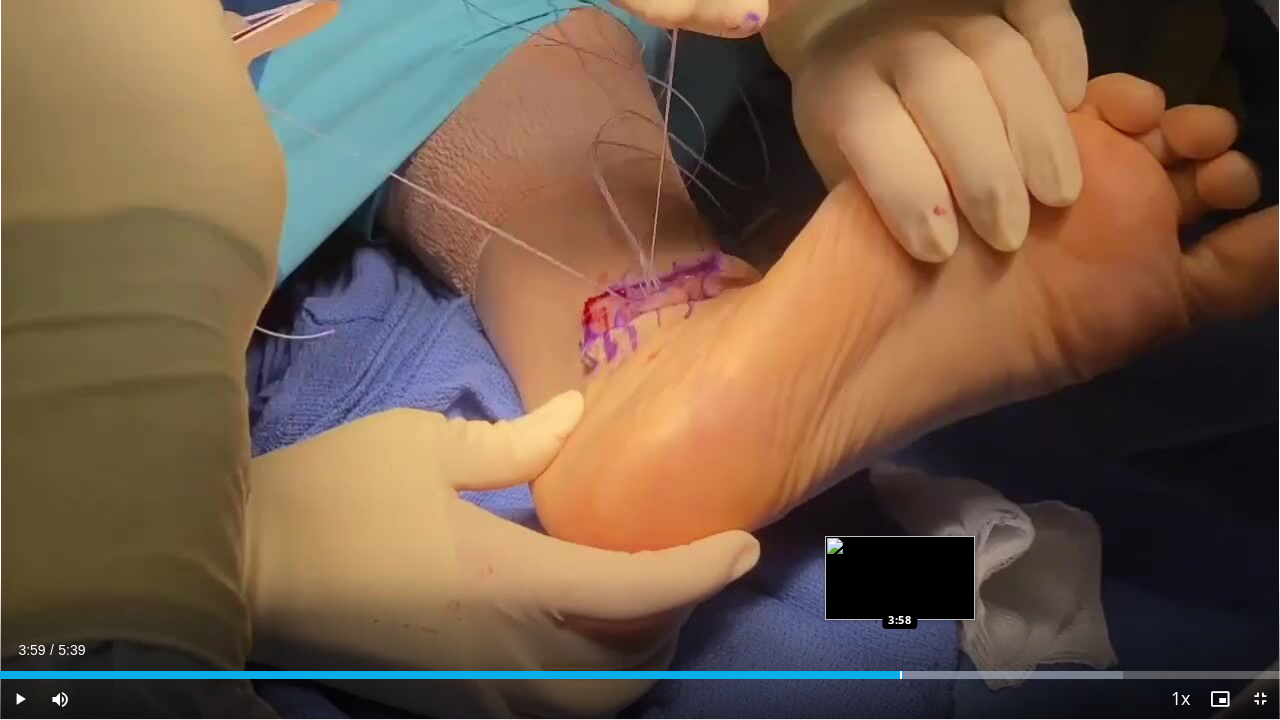click on "Loaded :  87.70% 3:59 3:58" at bounding box center (640, 669) 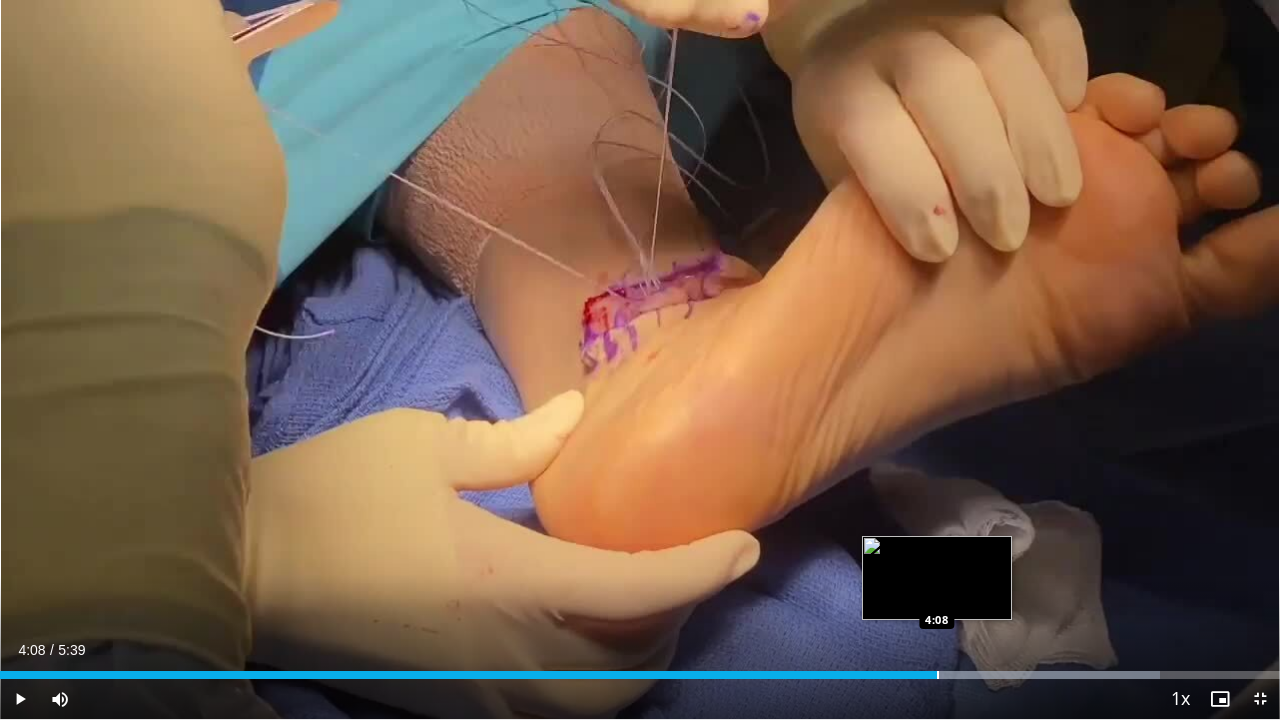 click at bounding box center [938, 675] 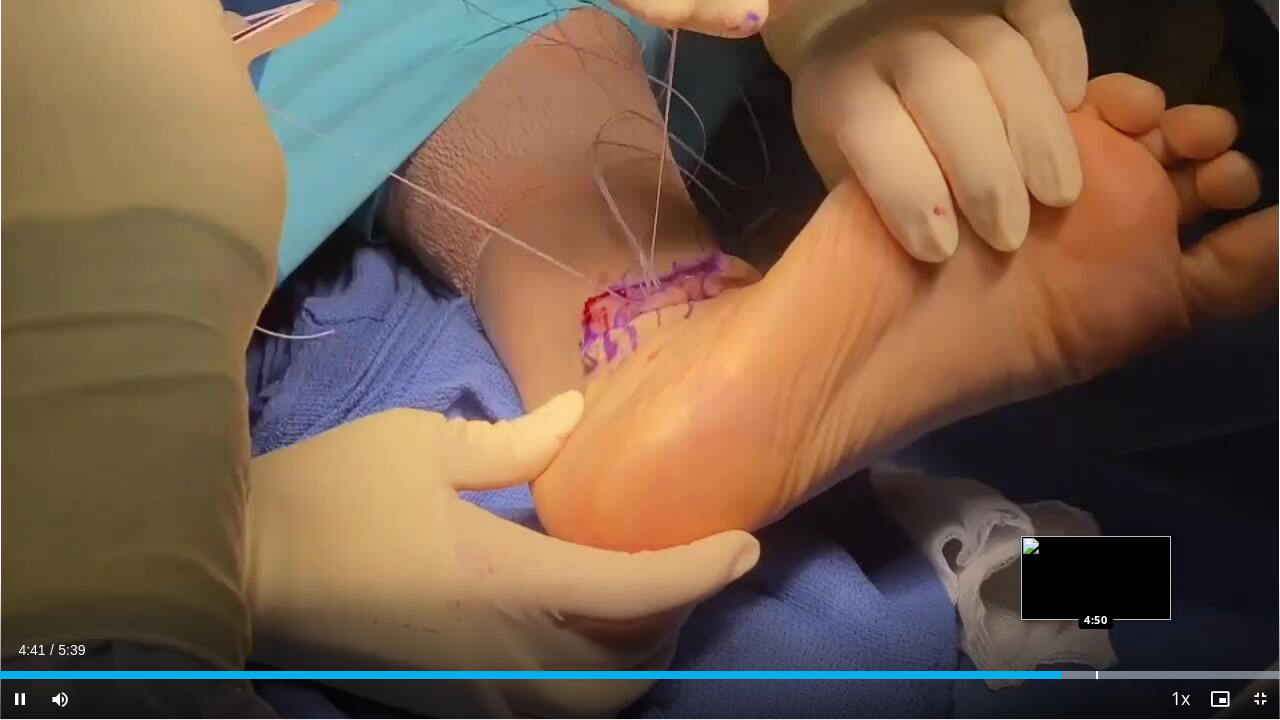 click at bounding box center [1107, 675] 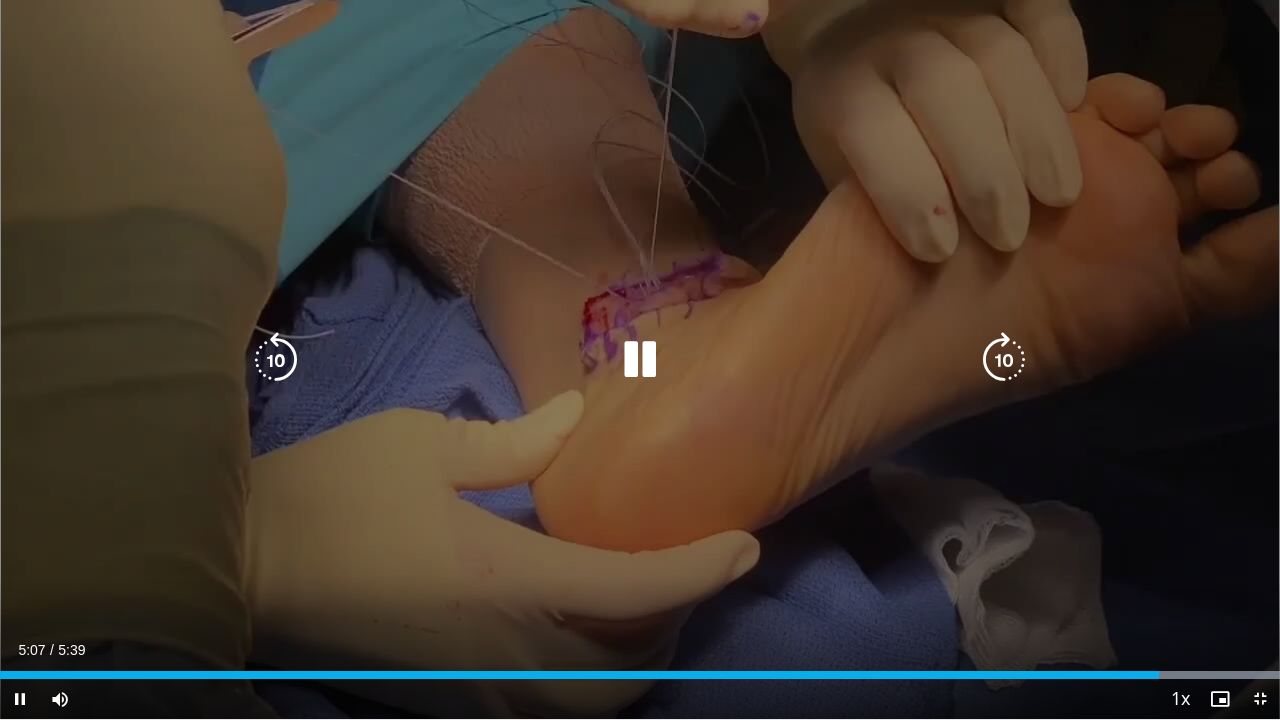 click on "10 seconds
Tap to unmute" at bounding box center [640, 359] 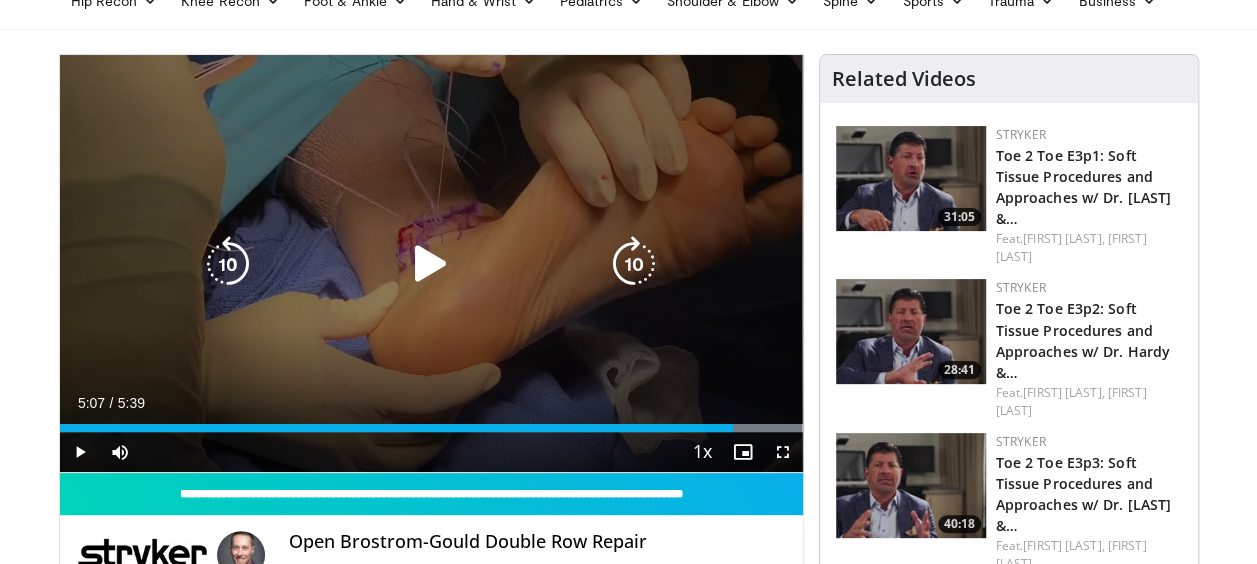 click at bounding box center (634, 264) 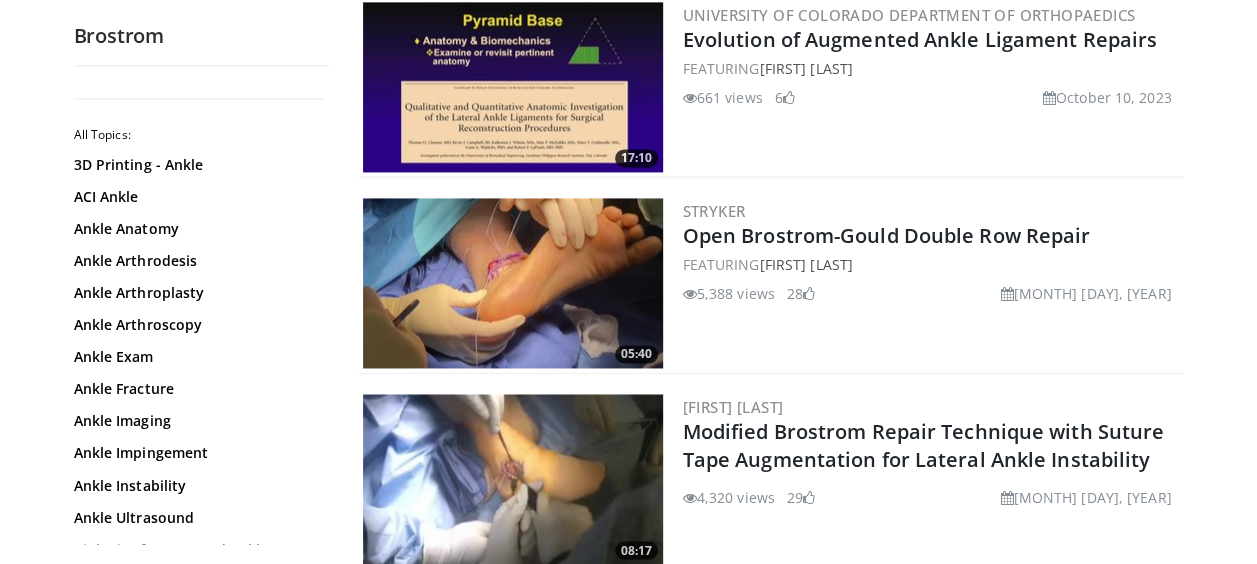 scroll, scrollTop: 1500, scrollLeft: 0, axis: vertical 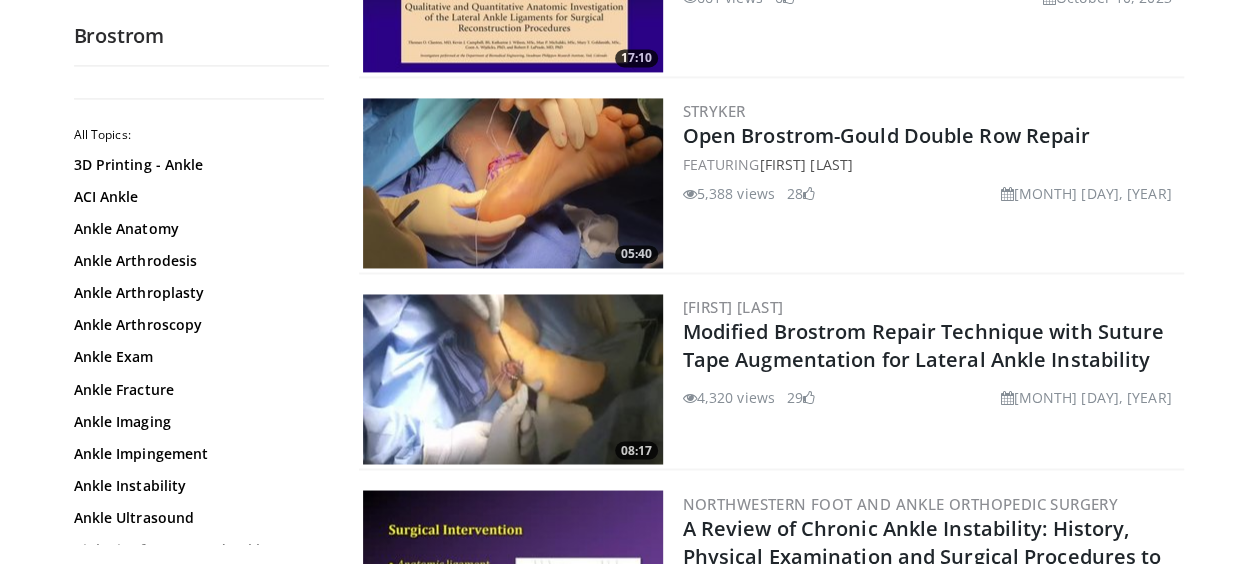 click at bounding box center (513, 379) 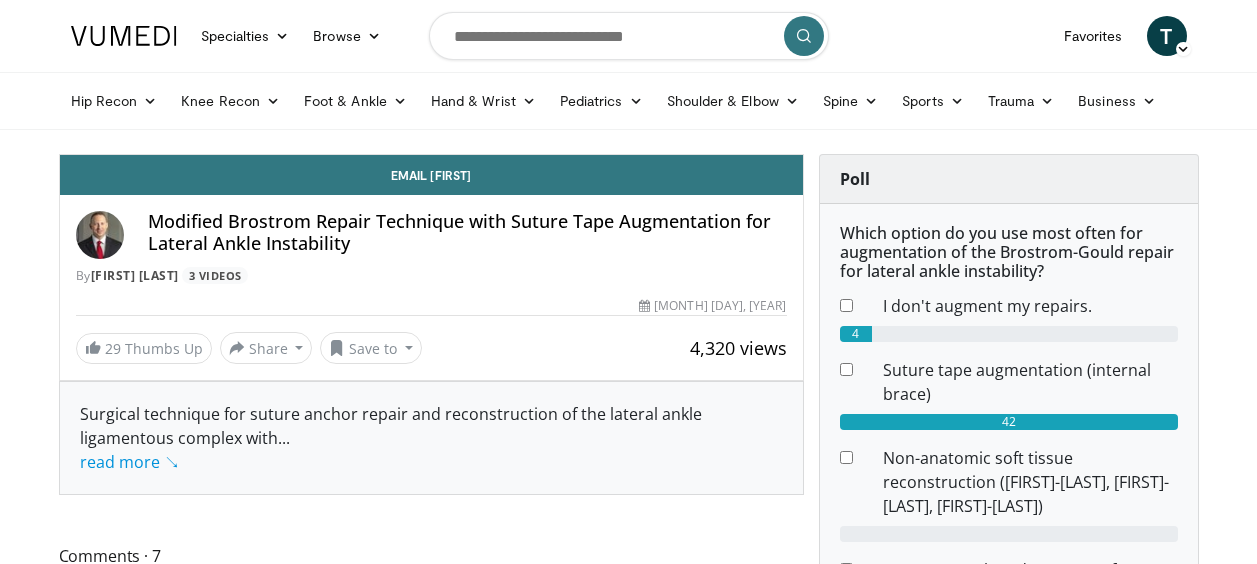 scroll, scrollTop: 0, scrollLeft: 0, axis: both 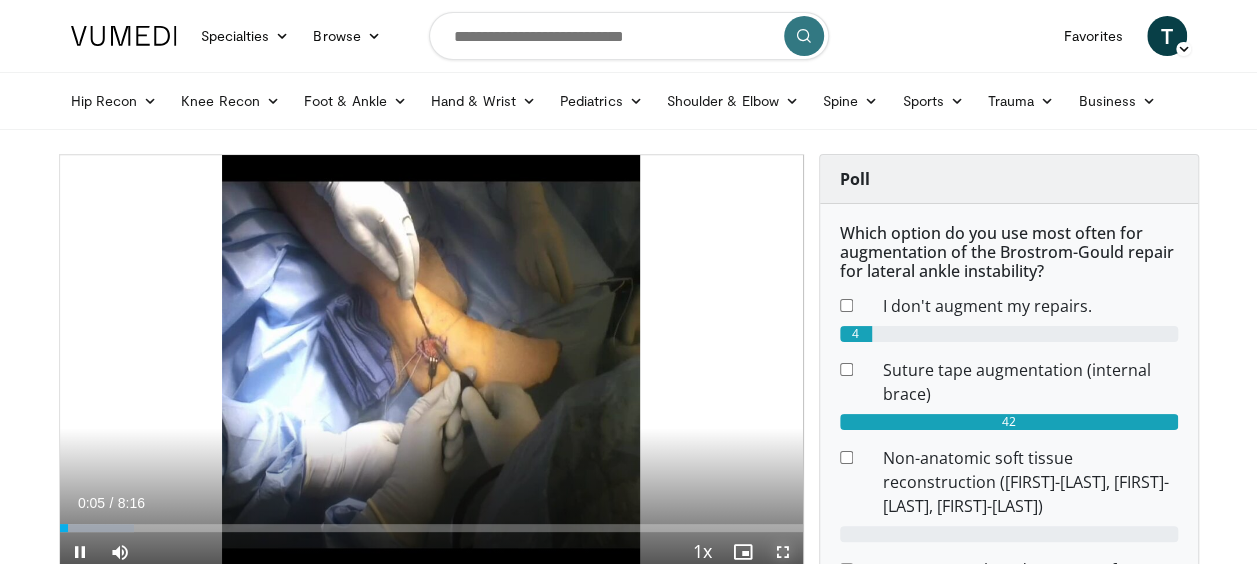 click at bounding box center [783, 552] 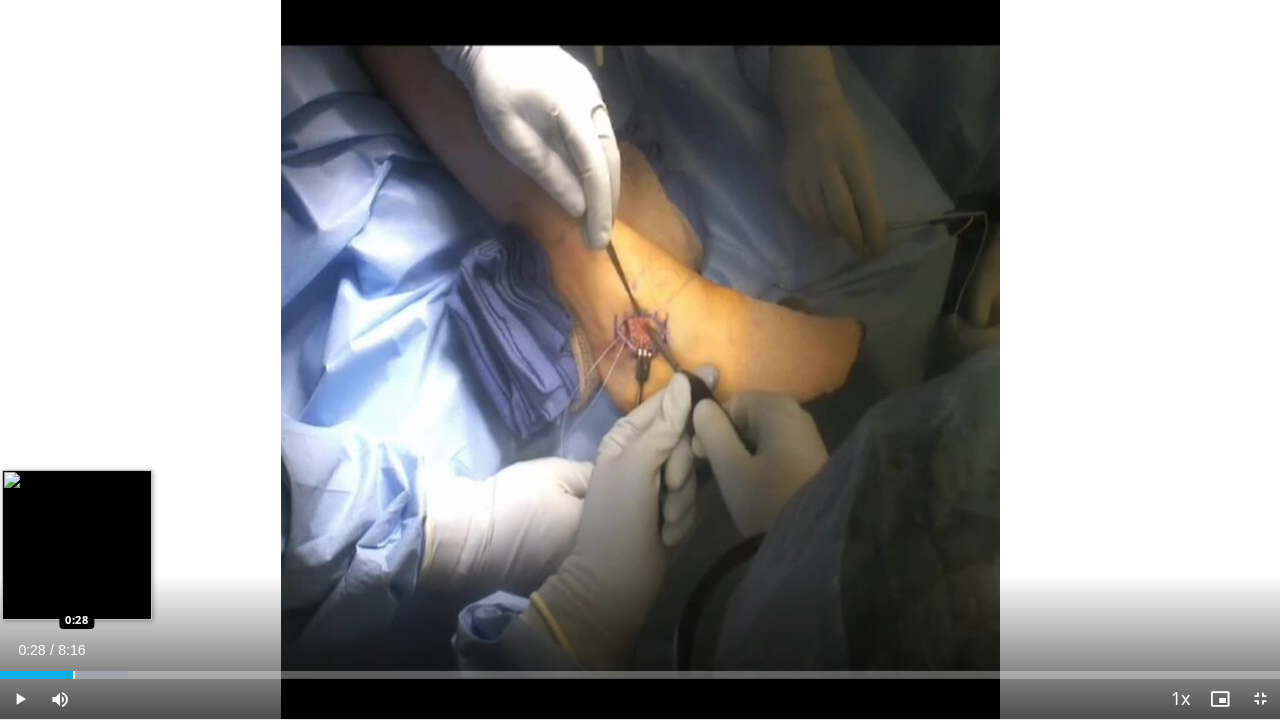 click at bounding box center [74, 675] 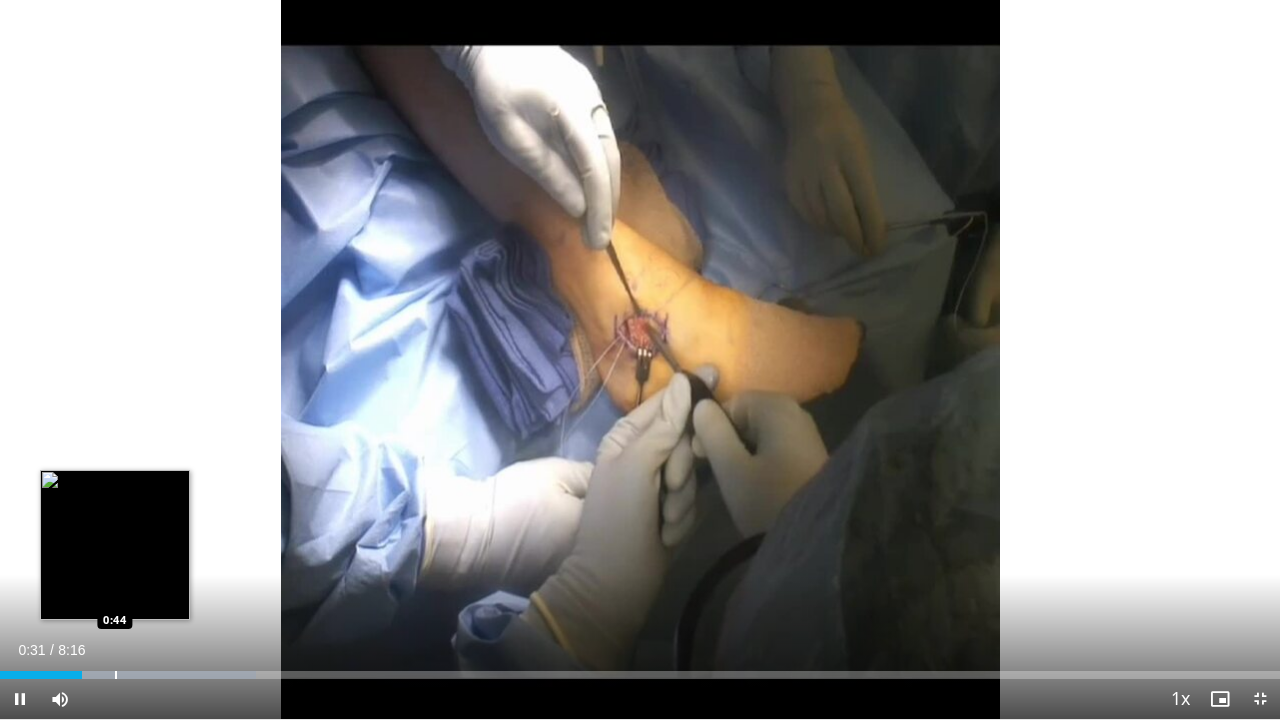 click on "Loaded :  19.97% 0:31 0:44" at bounding box center [640, 669] 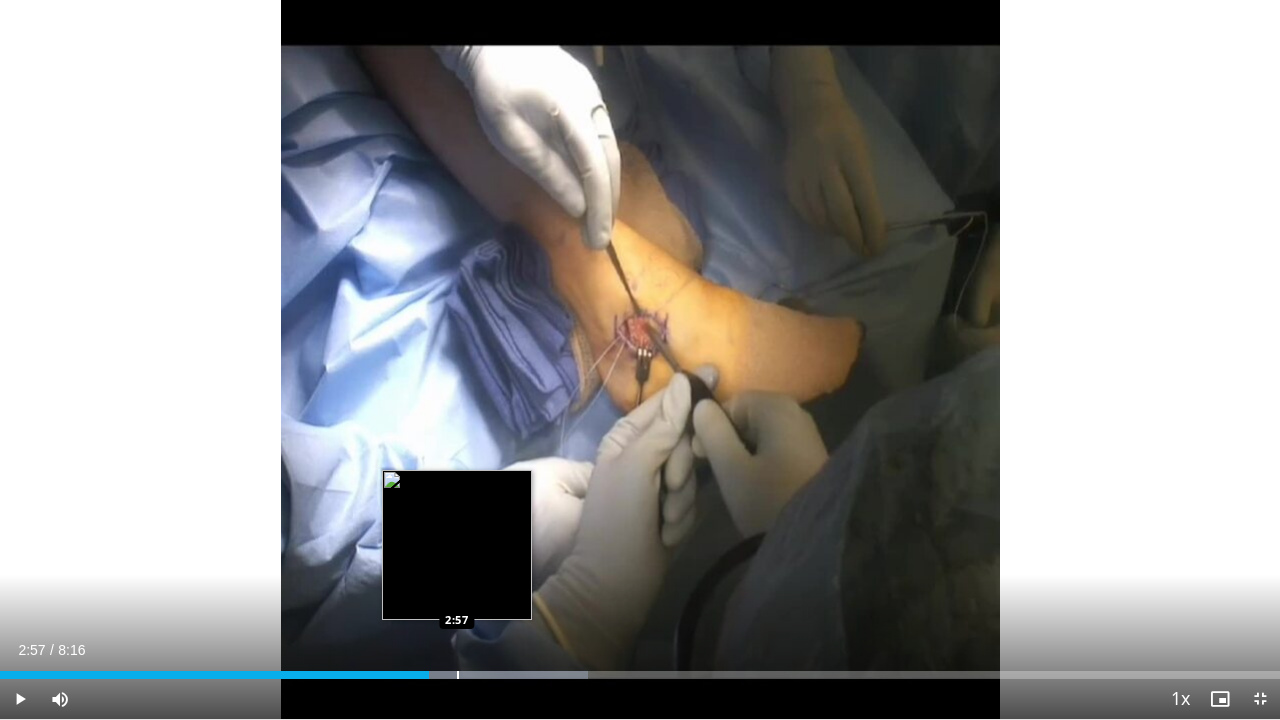 click on "Loaded :  45.95% 2:46 2:57" at bounding box center (640, 669) 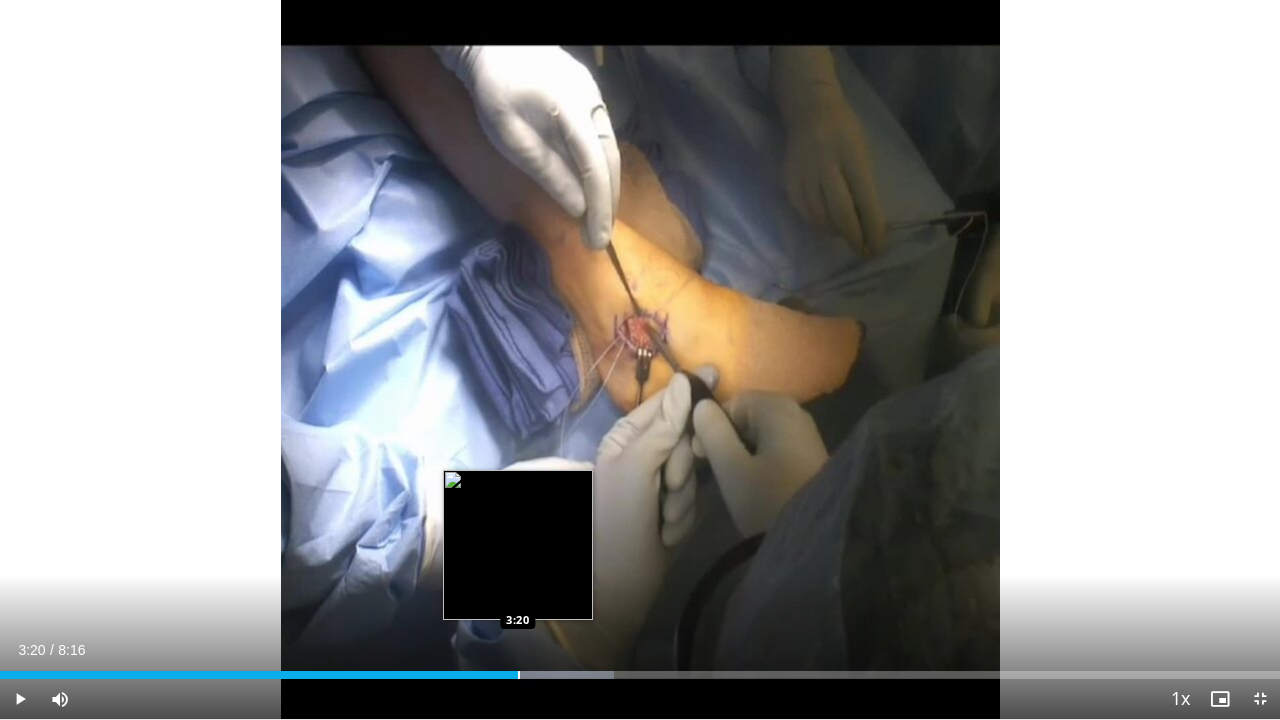 click at bounding box center (519, 675) 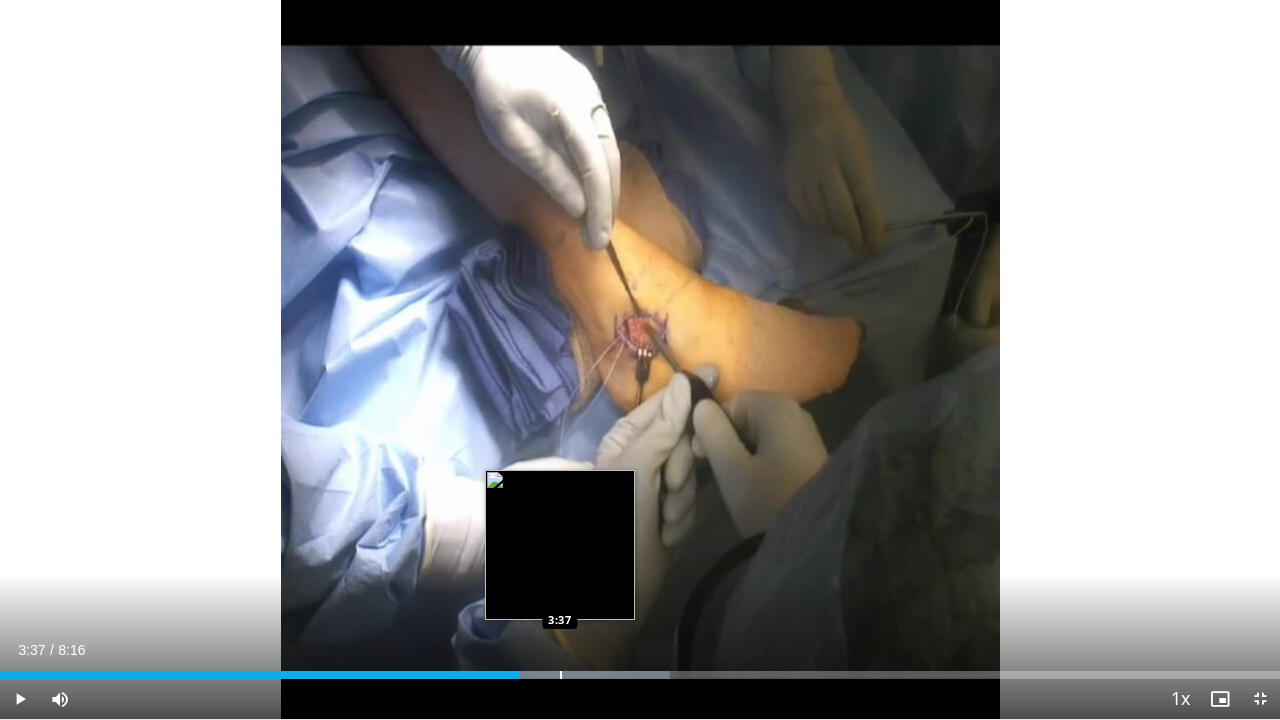 click at bounding box center (561, 675) 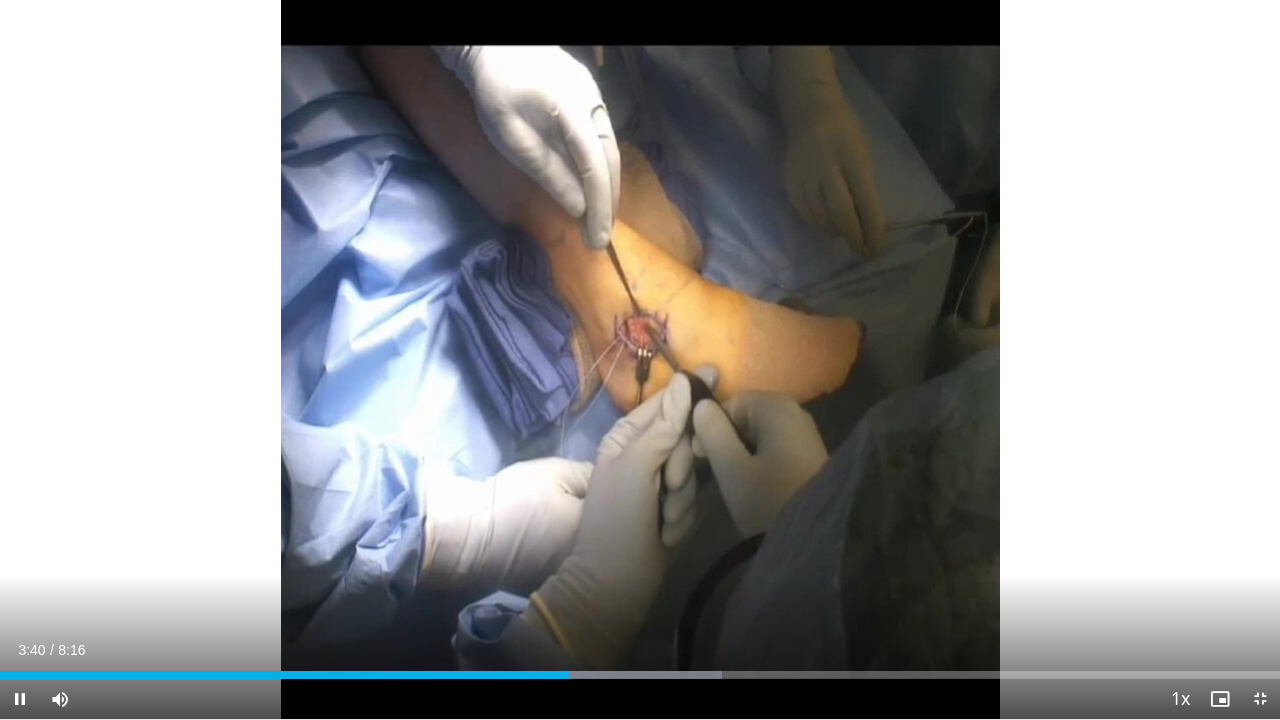click on "Current Time  3:40 / Duration  8:16 Pause Skip Backward Skip Forward Mute Loaded :  56.40% 3:40 3:51 Stream Type  LIVE Seek to live, currently behind live LIVE   1x Playback Rate 0.5x 0.75x 1x , selected 1.25x 1.5x 1.75x 2x Chapters Chapters Descriptions descriptions off , selected Captions captions settings , opens captions settings dialog captions off , selected Audio Track en (Main) , selected Exit Fullscreen Enable picture-in-picture mode" at bounding box center (640, 699) 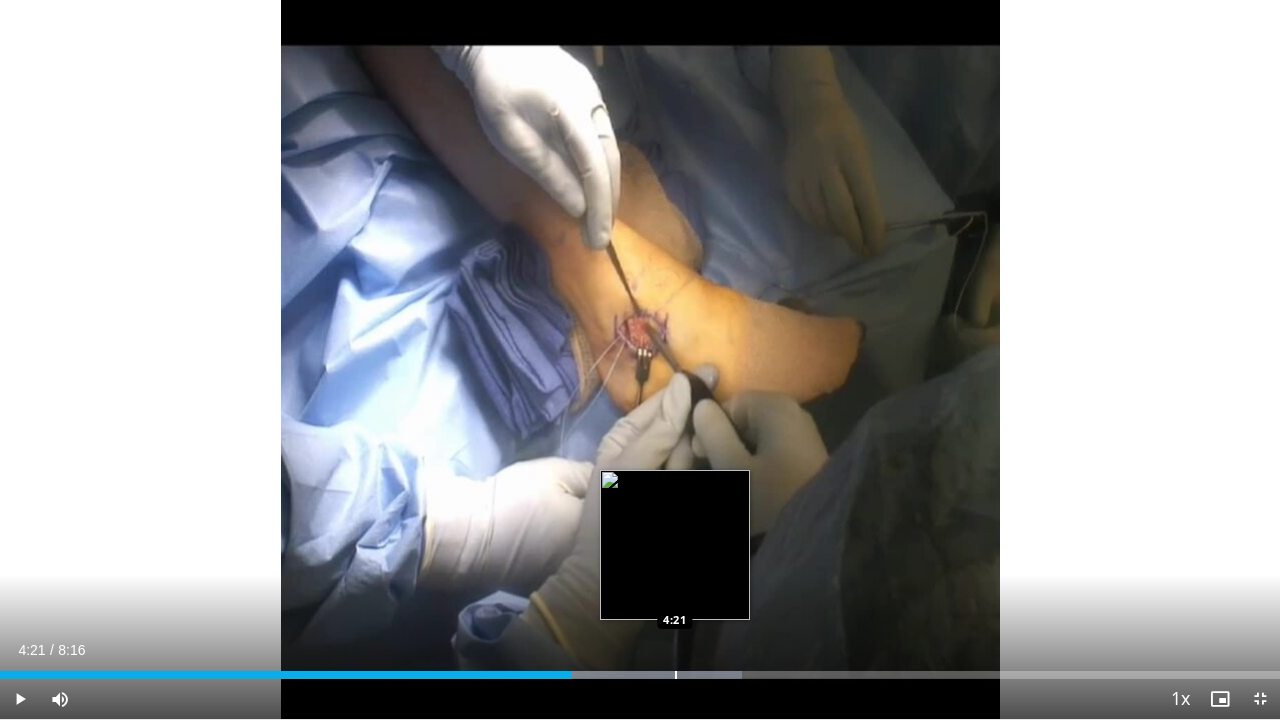 click at bounding box center (676, 675) 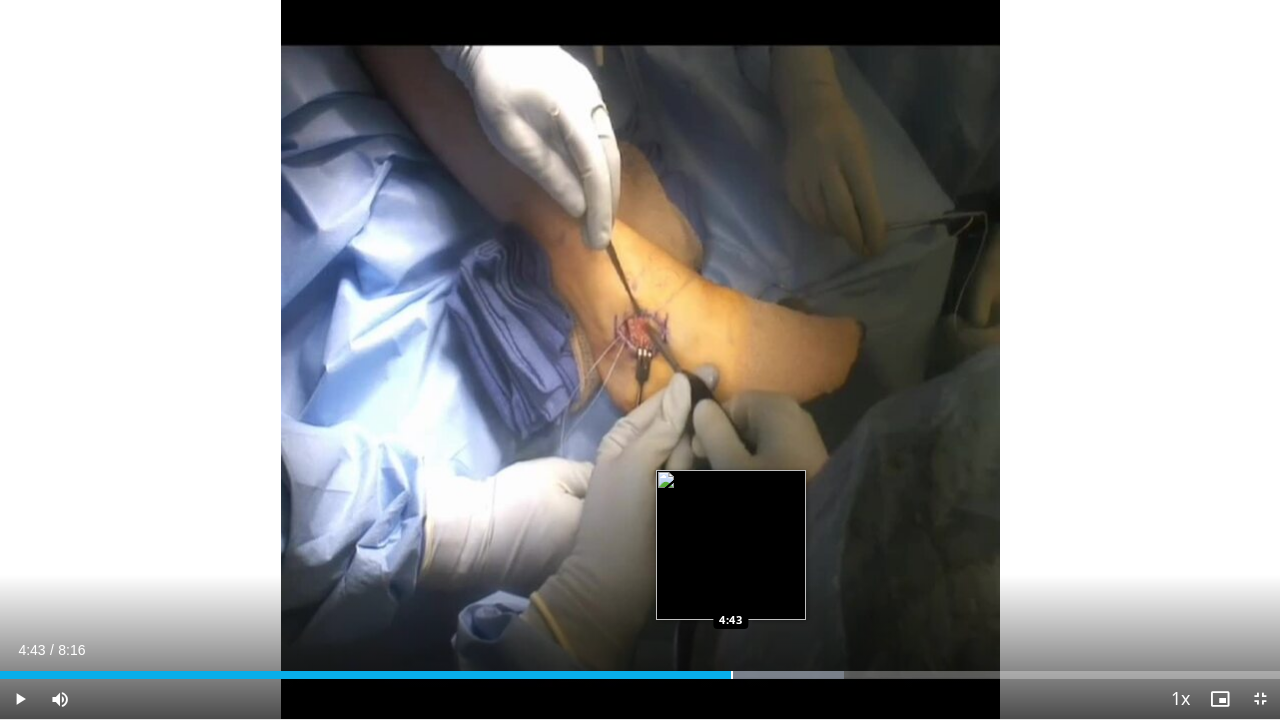 click on "Loaded :  65.93% 4:43 4:43" at bounding box center (640, 669) 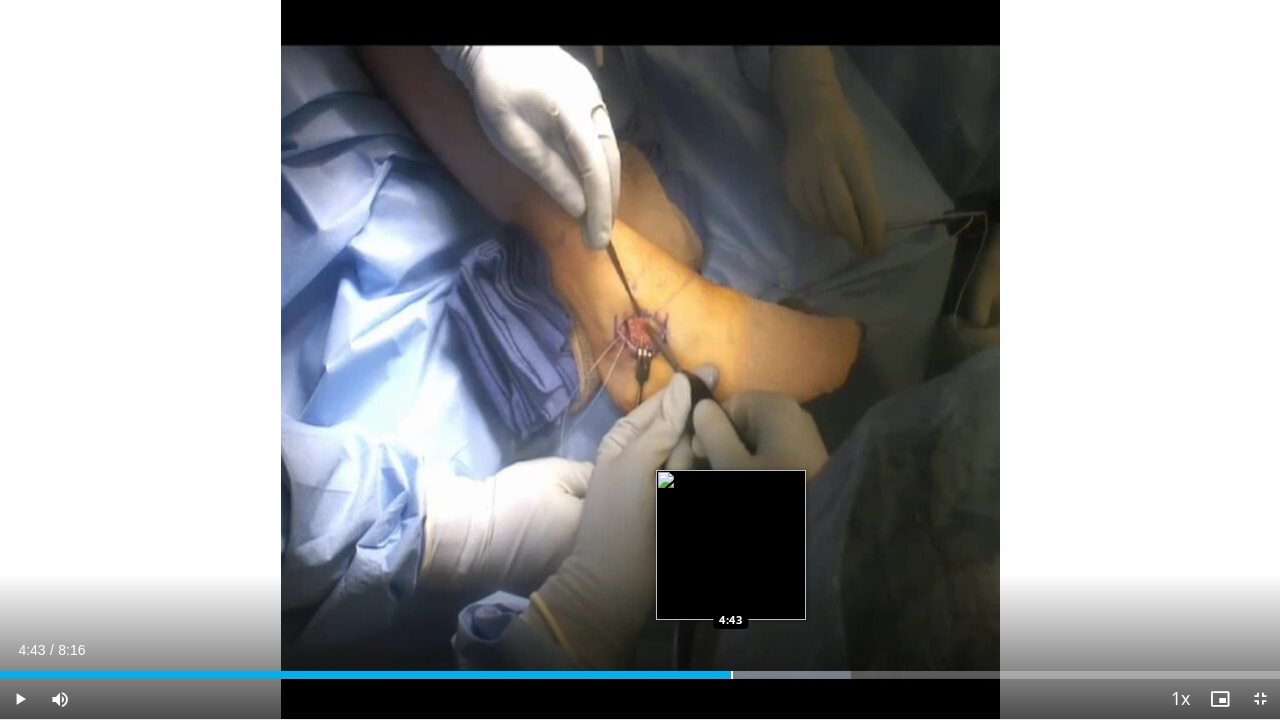 click on "Loaded :  66.47% 4:43 4:43" at bounding box center (640, 669) 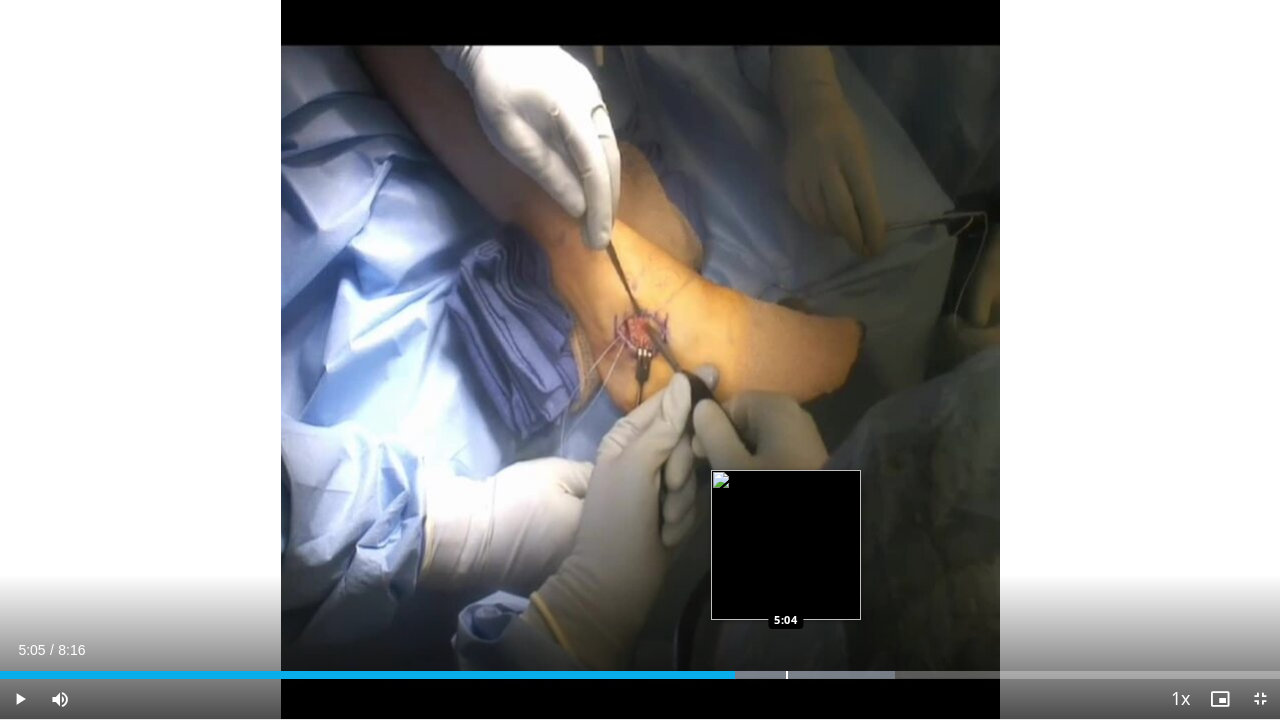 click at bounding box center (787, 675) 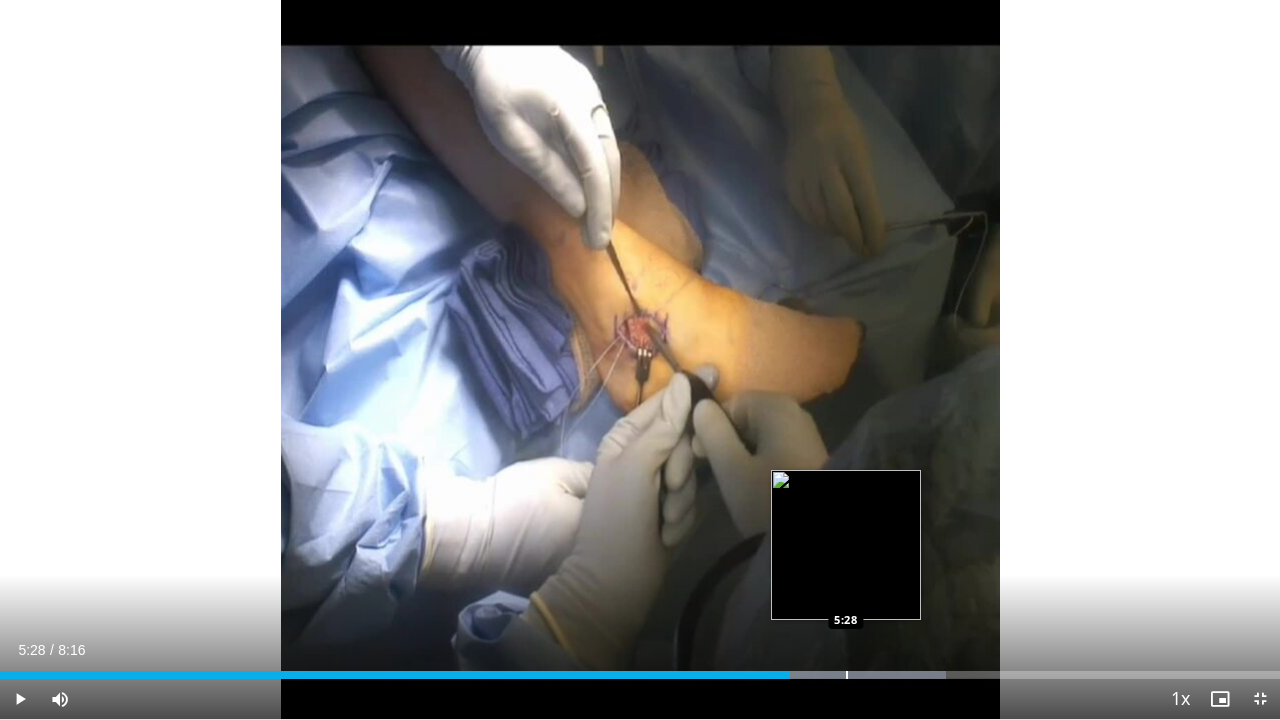 click at bounding box center [847, 675] 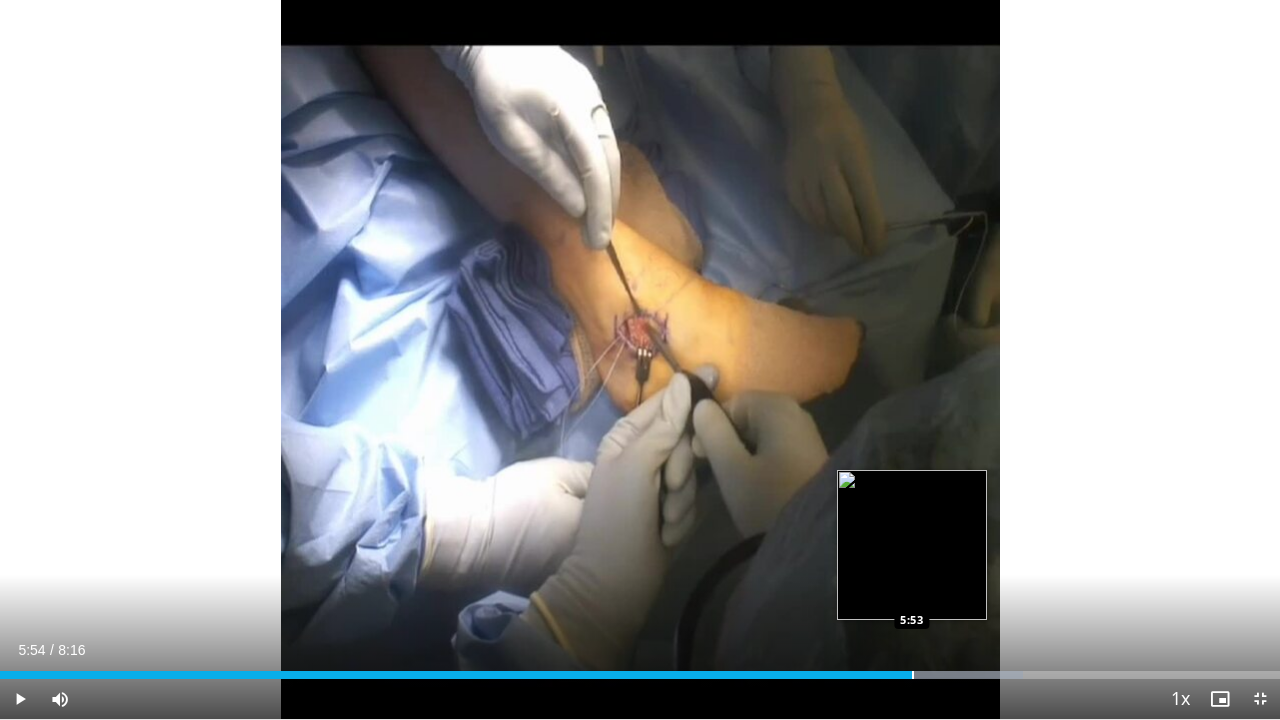 click at bounding box center [913, 675] 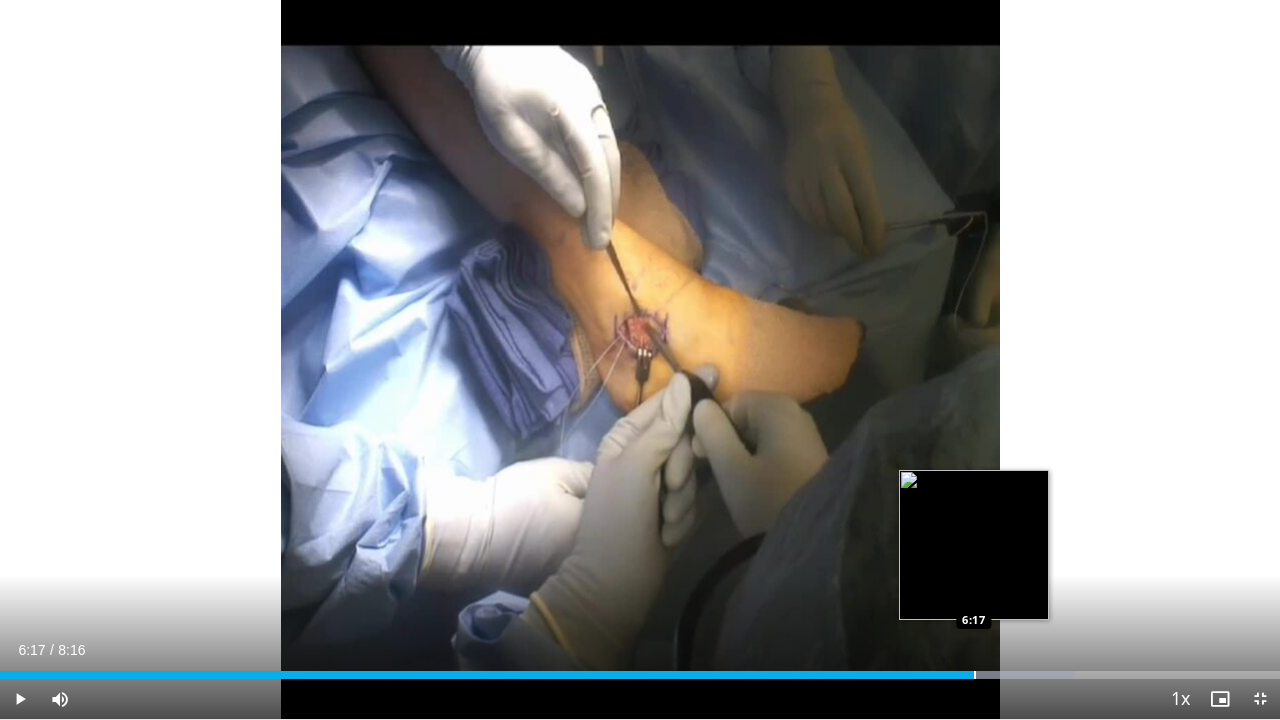 click on "Loaded :  83.91% 5:56 6:17" at bounding box center (640, 669) 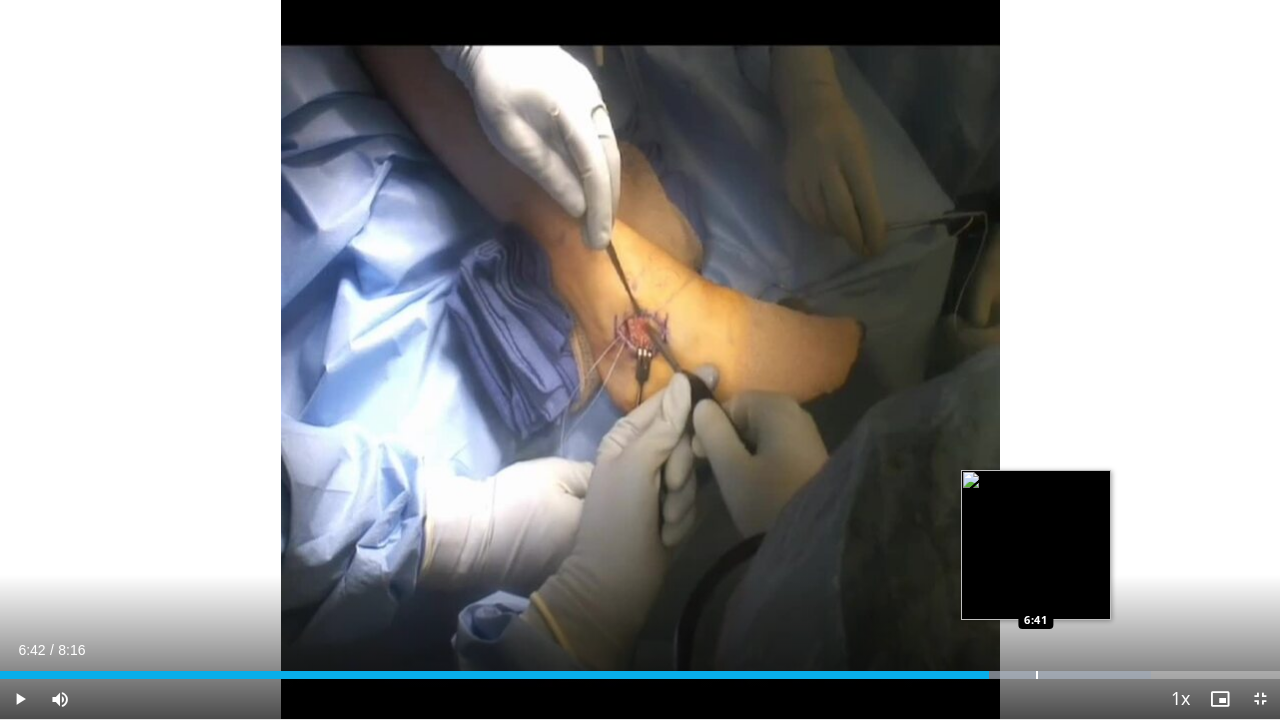click on "Loaded :  89.91% 6:42 6:41" at bounding box center [640, 669] 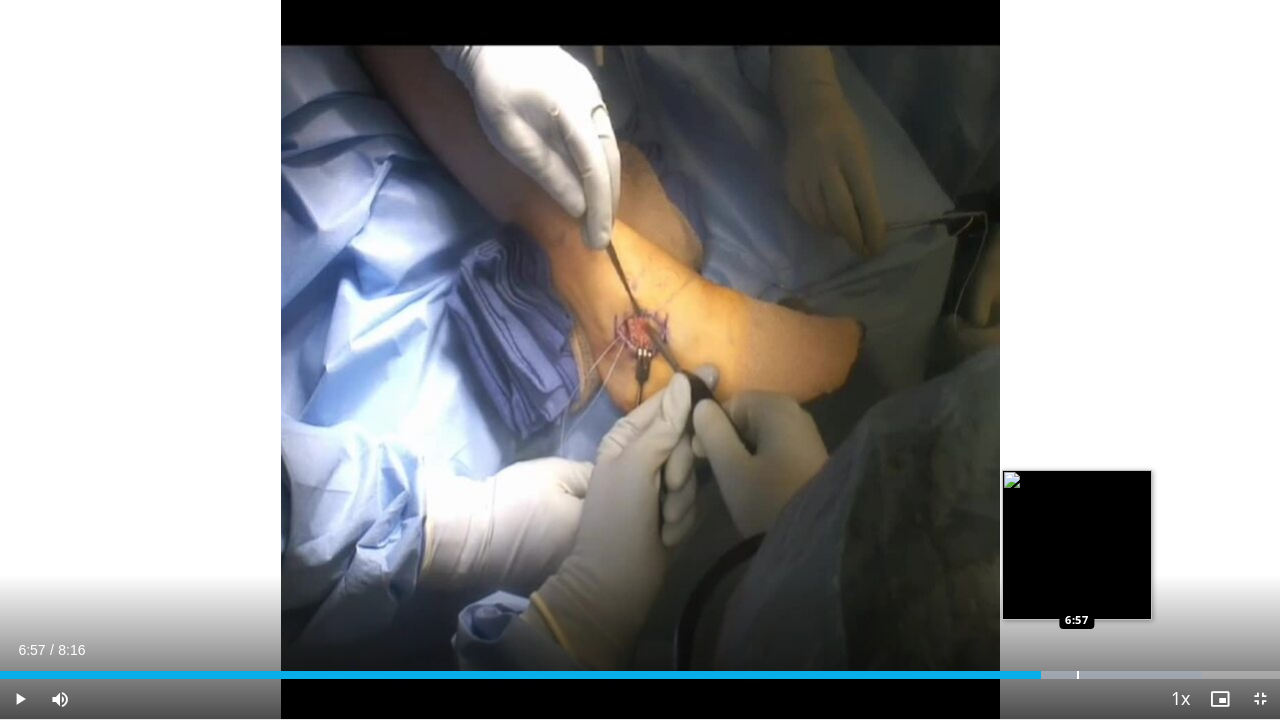 click on "Loaded :  93.90% 6:43 6:57" at bounding box center (640, 669) 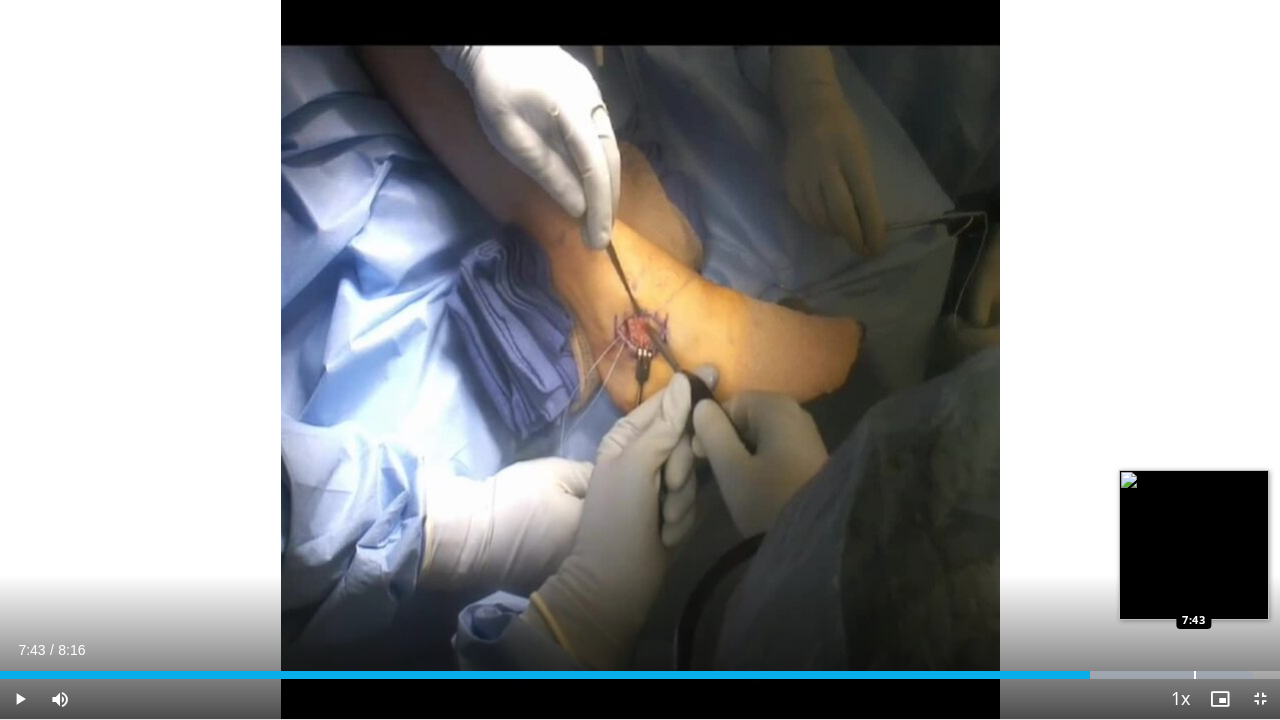 click on "Loaded :  97.90% 7:43 7:43" at bounding box center (640, 669) 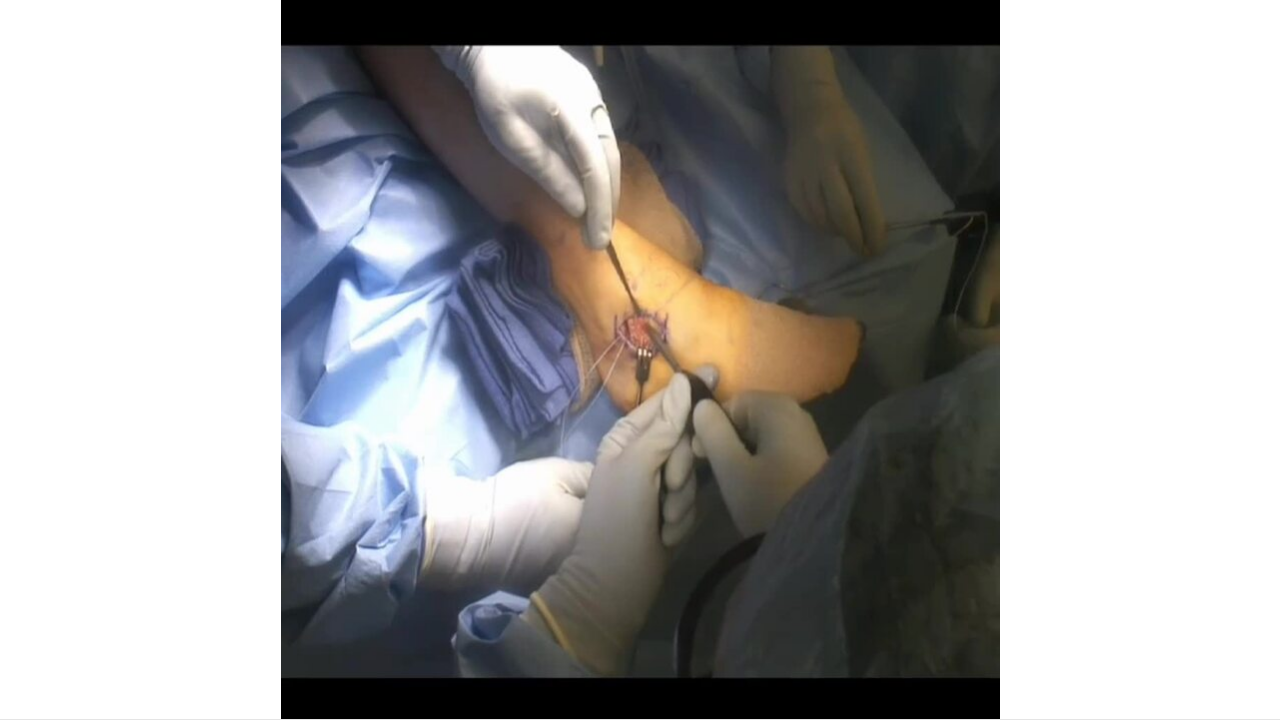 click on "**********" at bounding box center (640, 360) 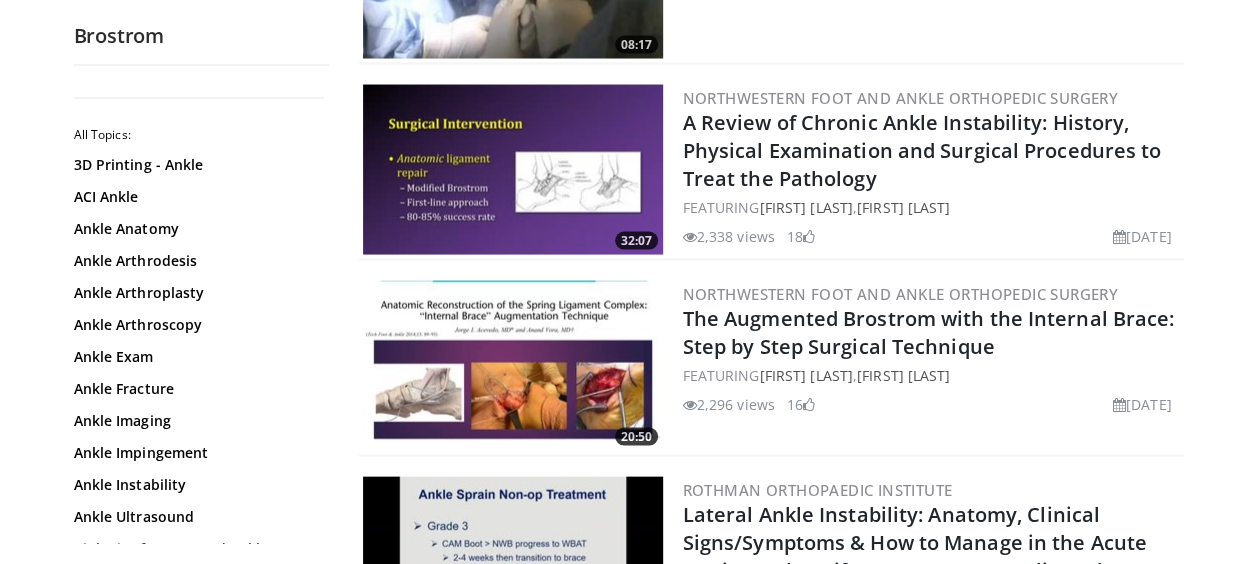 scroll, scrollTop: 1906, scrollLeft: 0, axis: vertical 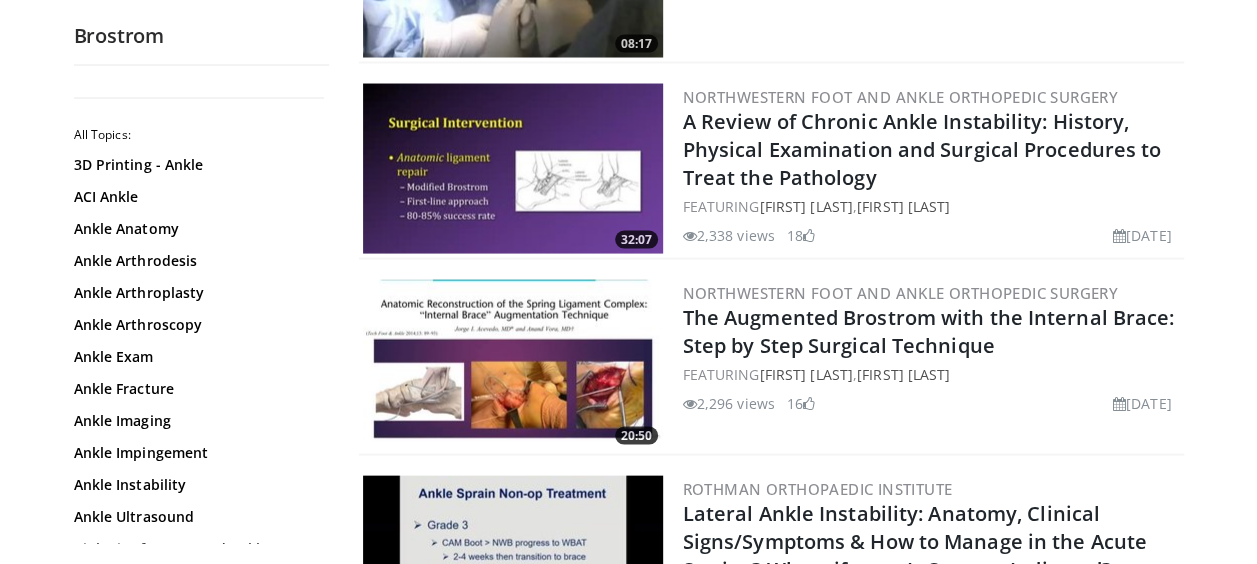 click at bounding box center (513, 365) 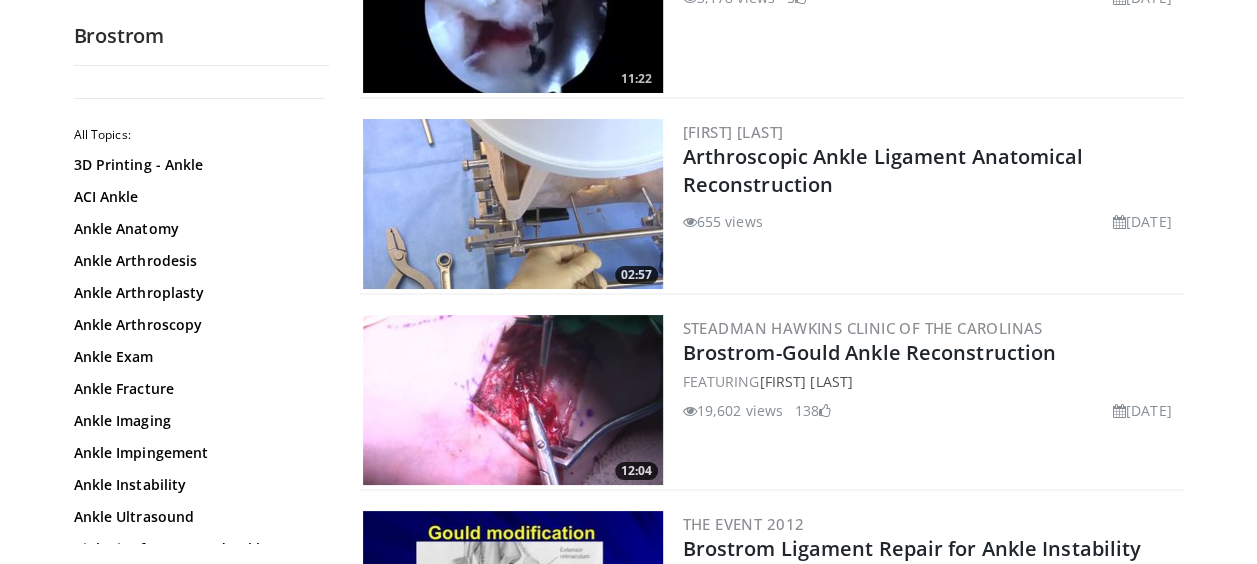 scroll, scrollTop: 3638, scrollLeft: 0, axis: vertical 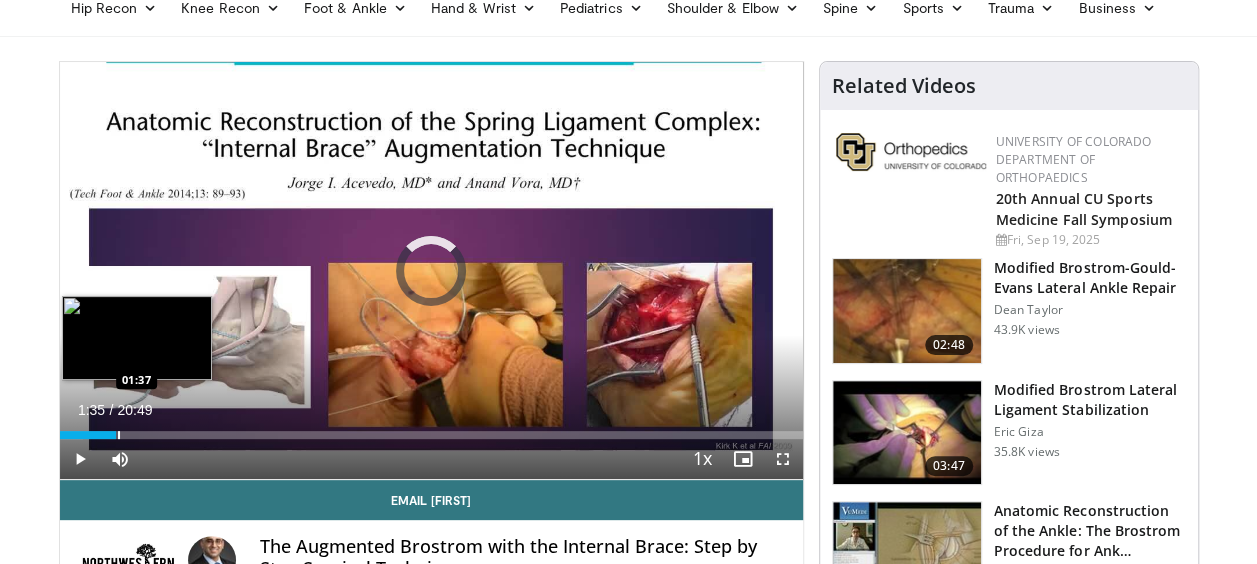 click on "Loaded :  3.19% 01:35 01:37" at bounding box center [431, 429] 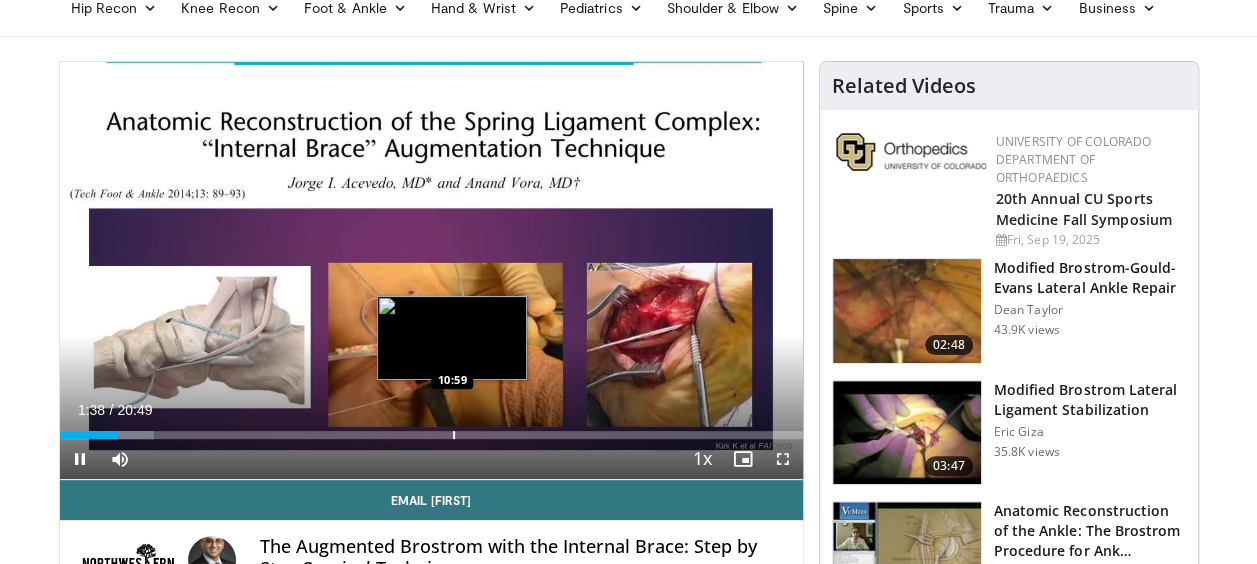 click on "Loaded :  12.78% 01:38 10:59" at bounding box center (431, 429) 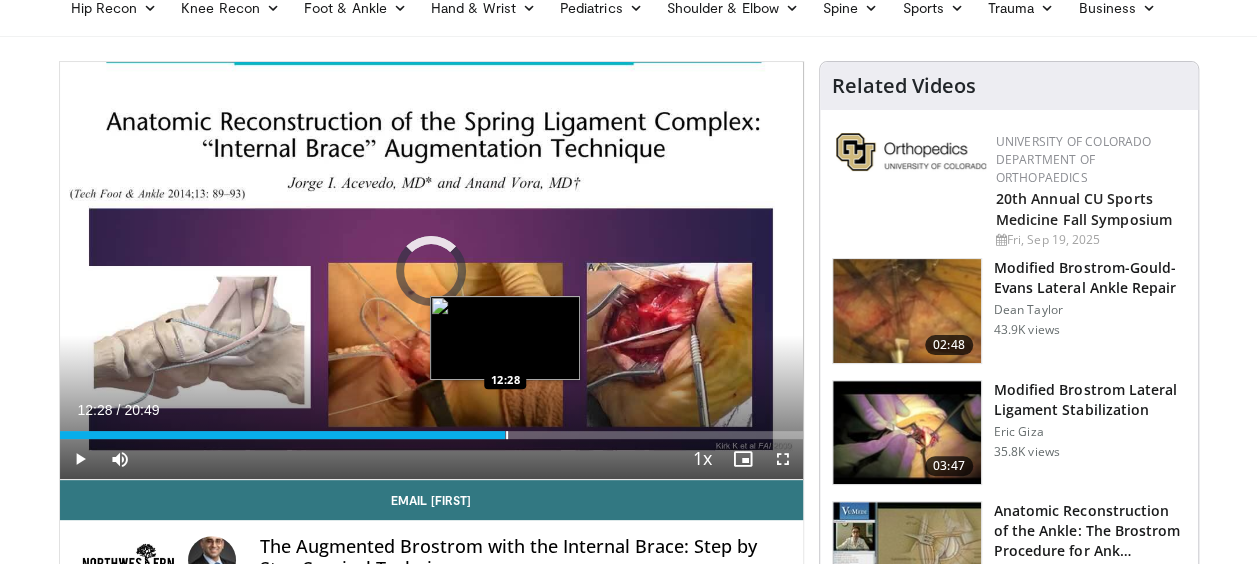 click on "Loaded :  0.00% 12:28 12:28" at bounding box center (431, 429) 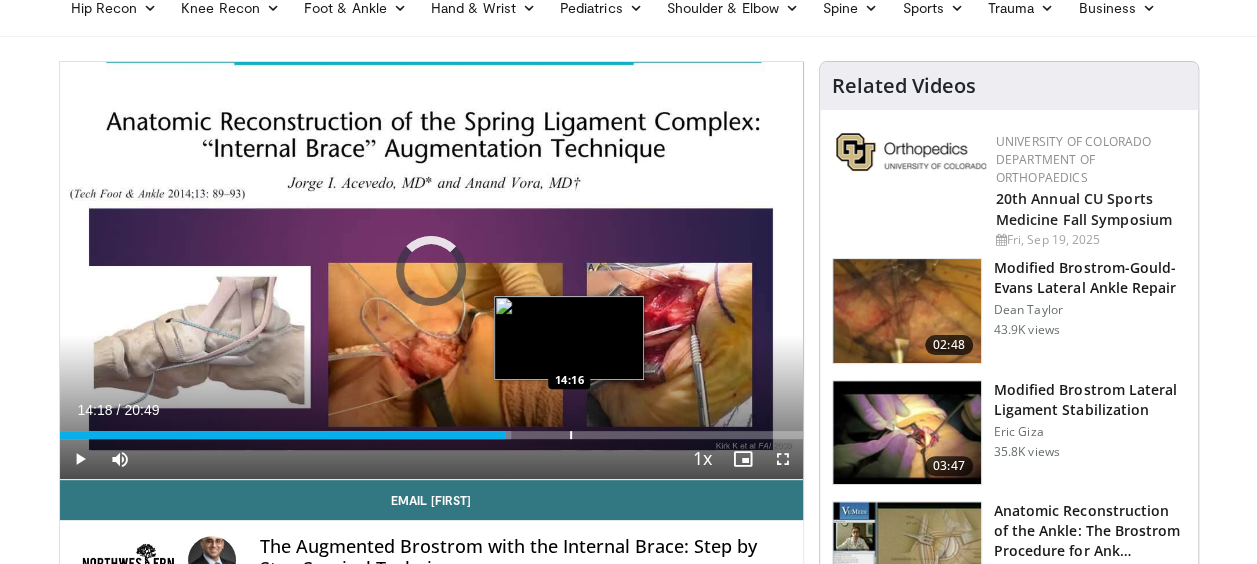 click on "Loaded :  60.83% 12:29 14:16" at bounding box center [431, 429] 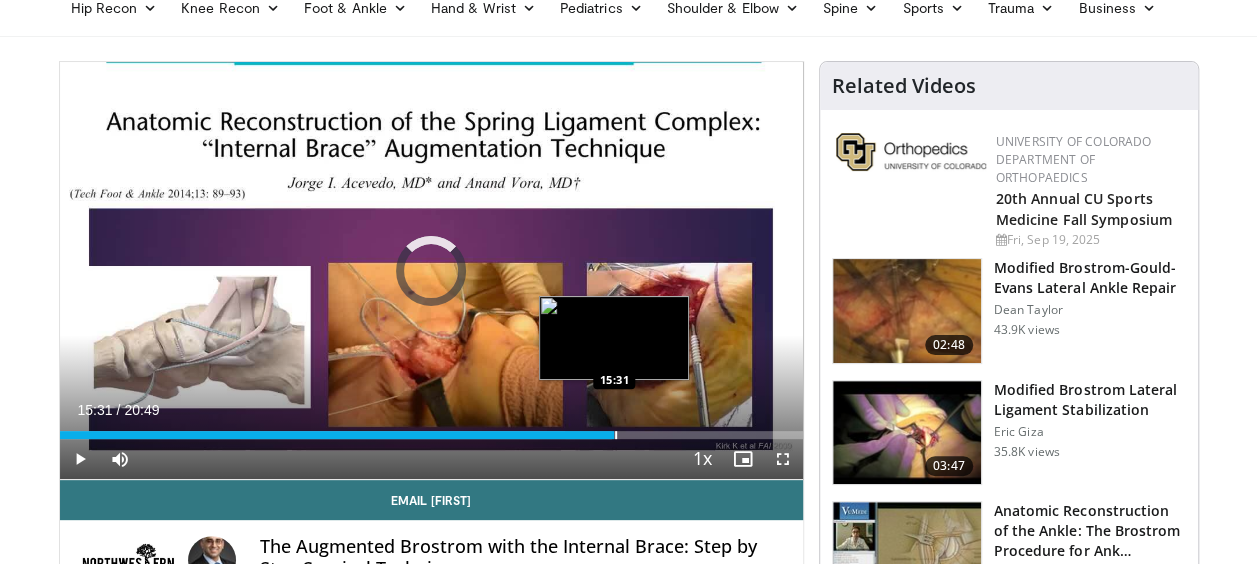 click on "Loaded :  74.32% 15:31 15:31" at bounding box center [431, 429] 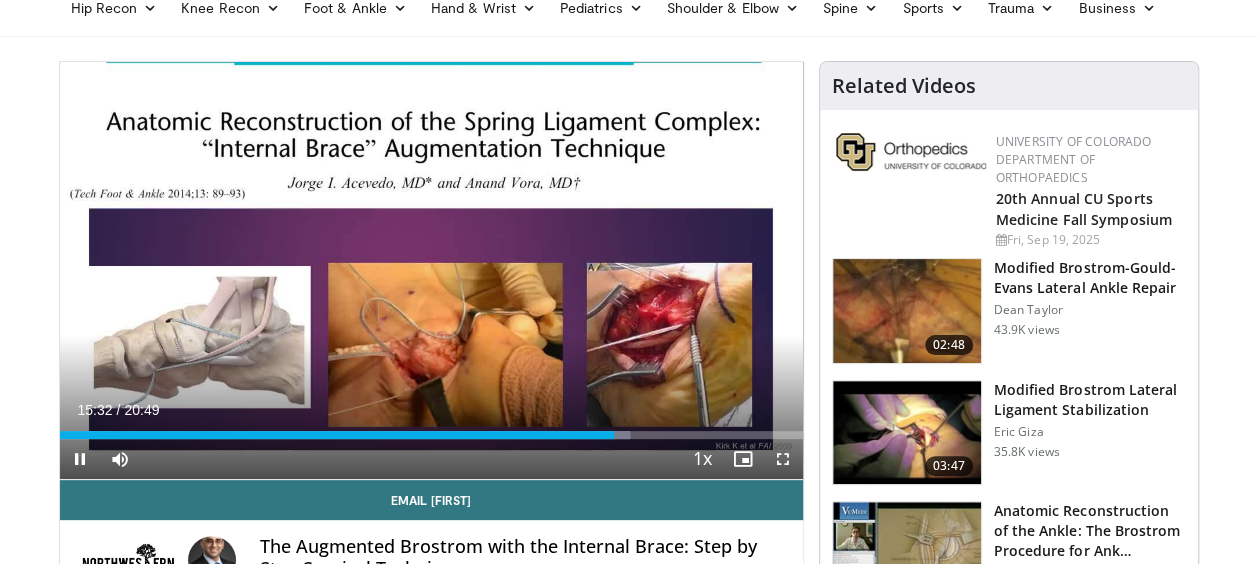 click on "Current Time  15:32 / Duration  20:49 Pause Skip Backward Skip Forward Mute Loaded :  76.72% 15:32 16:37 Stream Type  LIVE Seek to live, currently behind live LIVE   1x Playback Rate 0.5x 0.75x 1x , selected 1.25x 1.5x 1.75x 2x Chapters Chapters Descriptions descriptions off , selected Captions captions settings , opens captions settings dialog captions off , selected Audio Track en (Main) , selected Fullscreen Enable picture-in-picture mode" at bounding box center (431, 459) 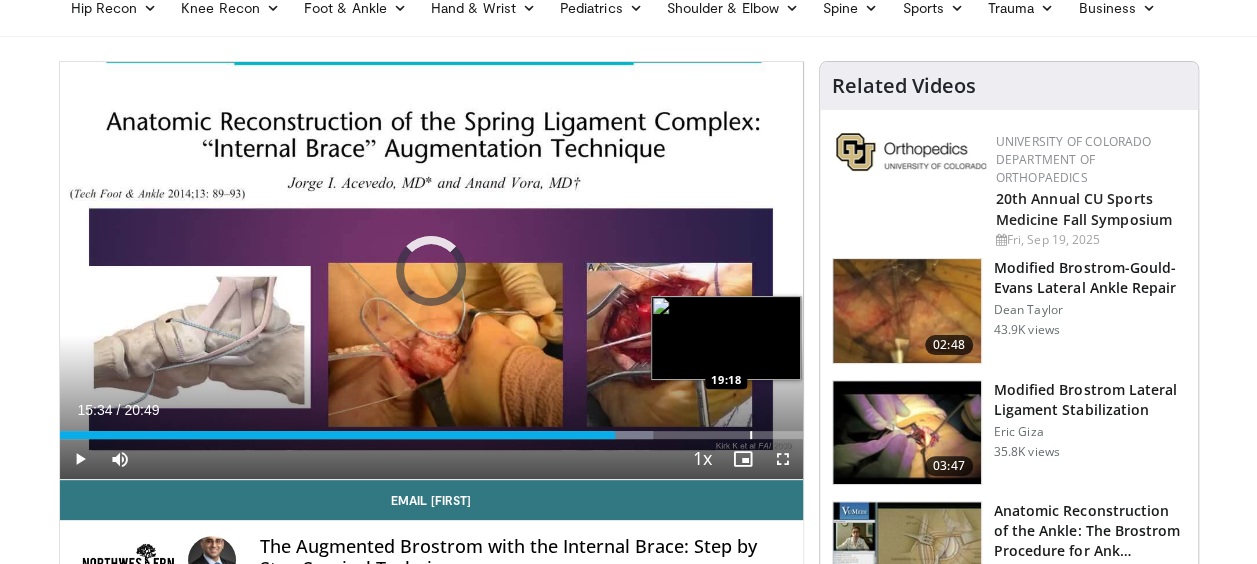 click at bounding box center [751, 435] 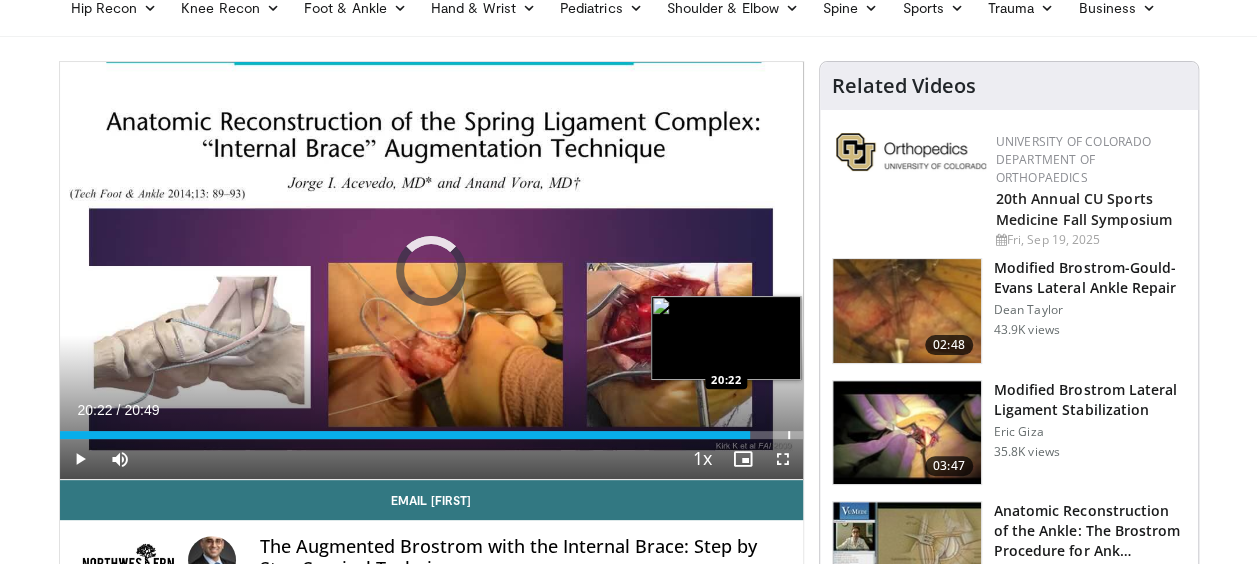 click at bounding box center [789, 435] 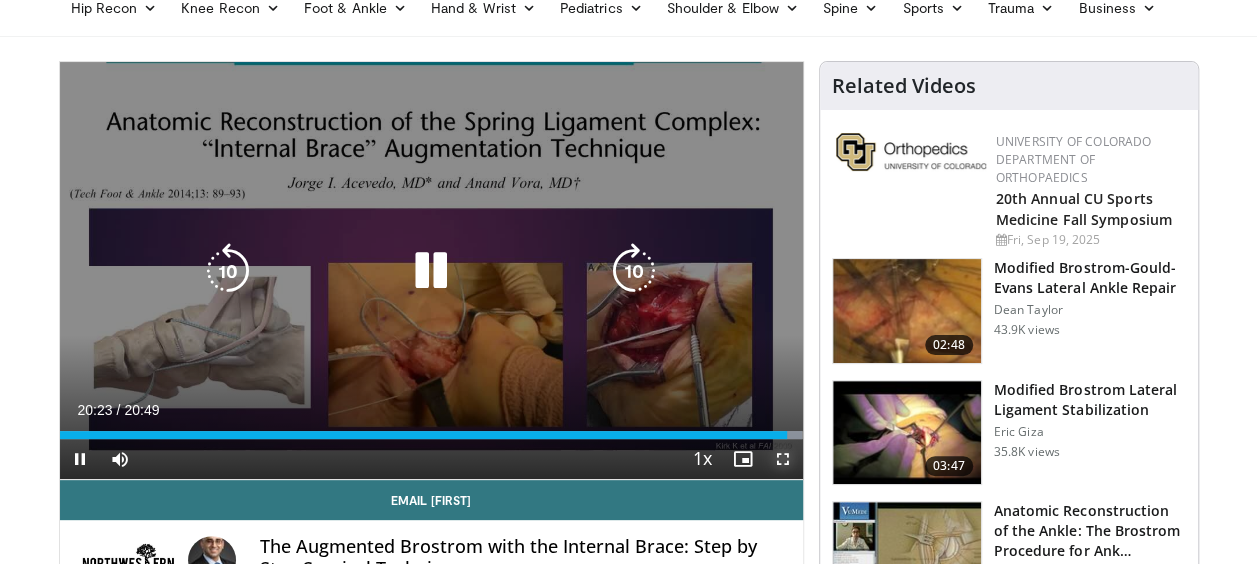 click at bounding box center (783, 459) 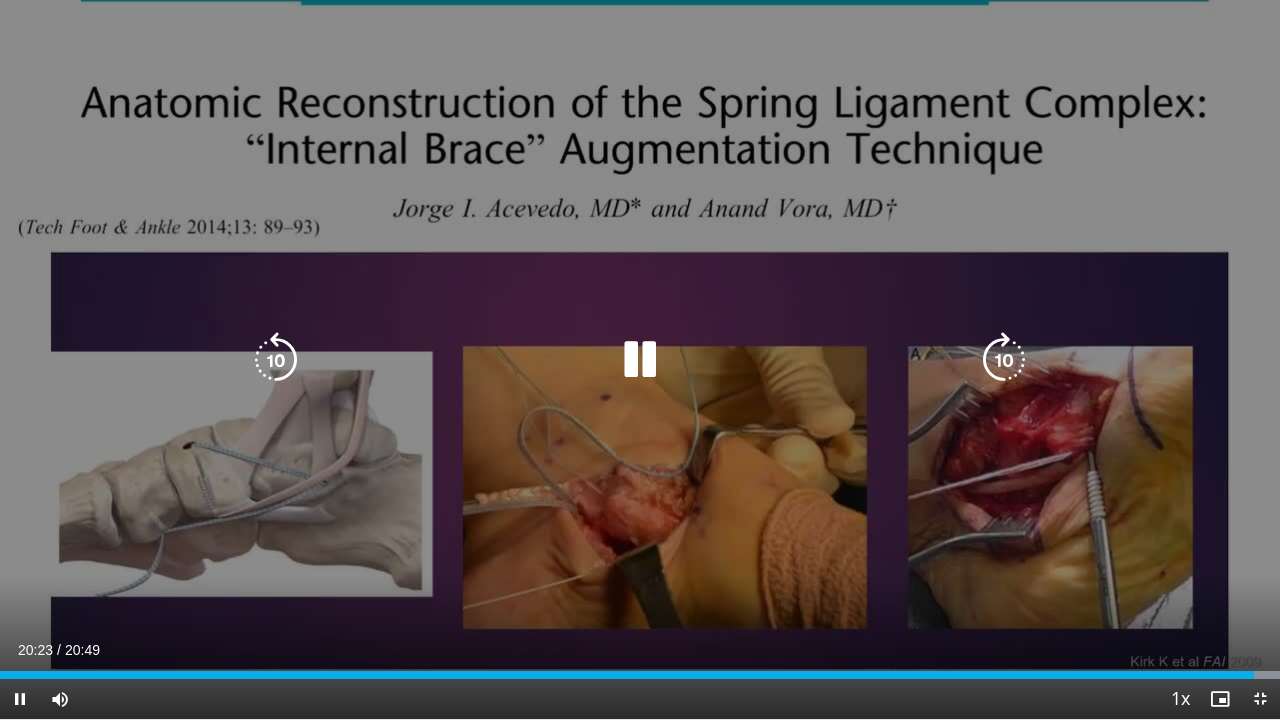 drag, startPoint x: 784, startPoint y: 466, endPoint x: 783, endPoint y: 436, distance: 30.016663 